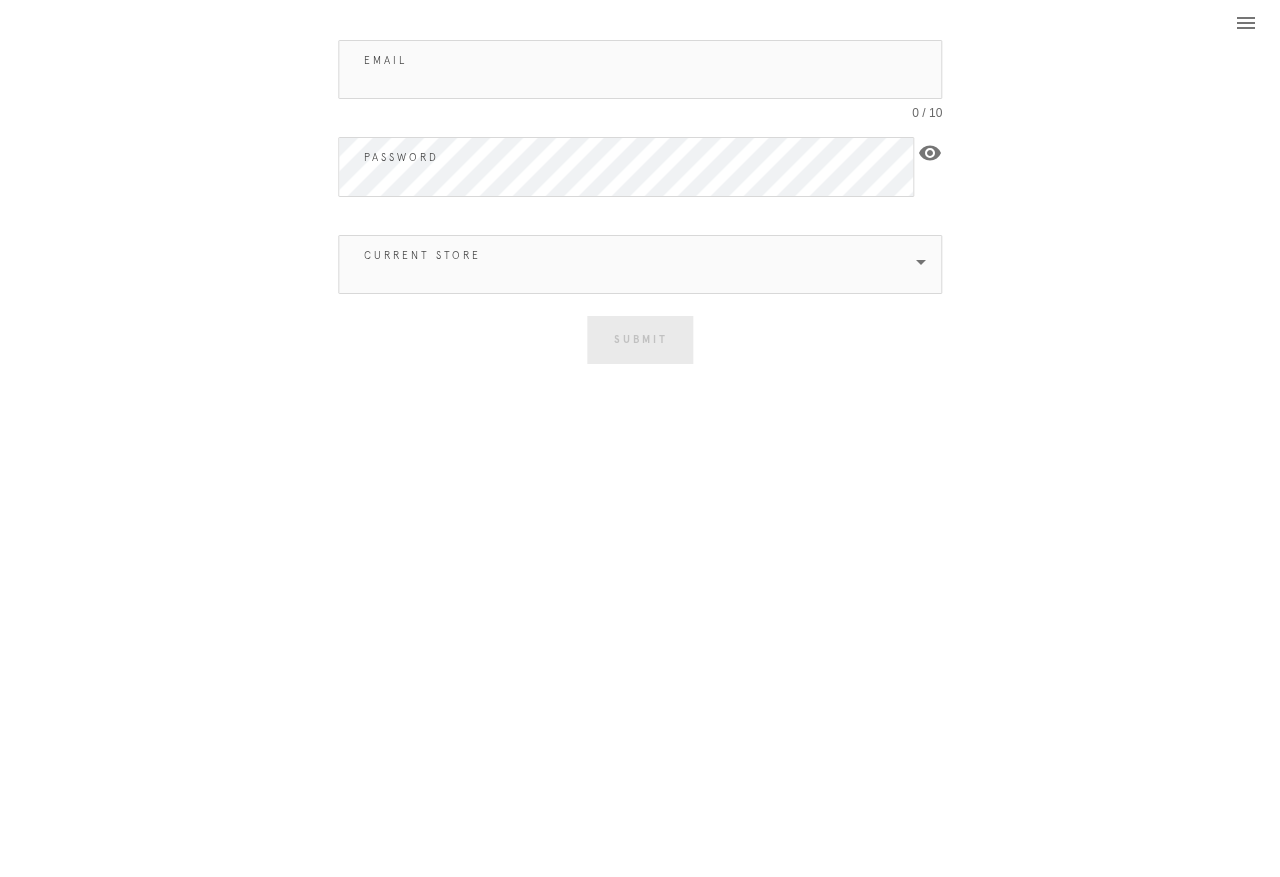 scroll, scrollTop: 0, scrollLeft: 45, axis: horizontal 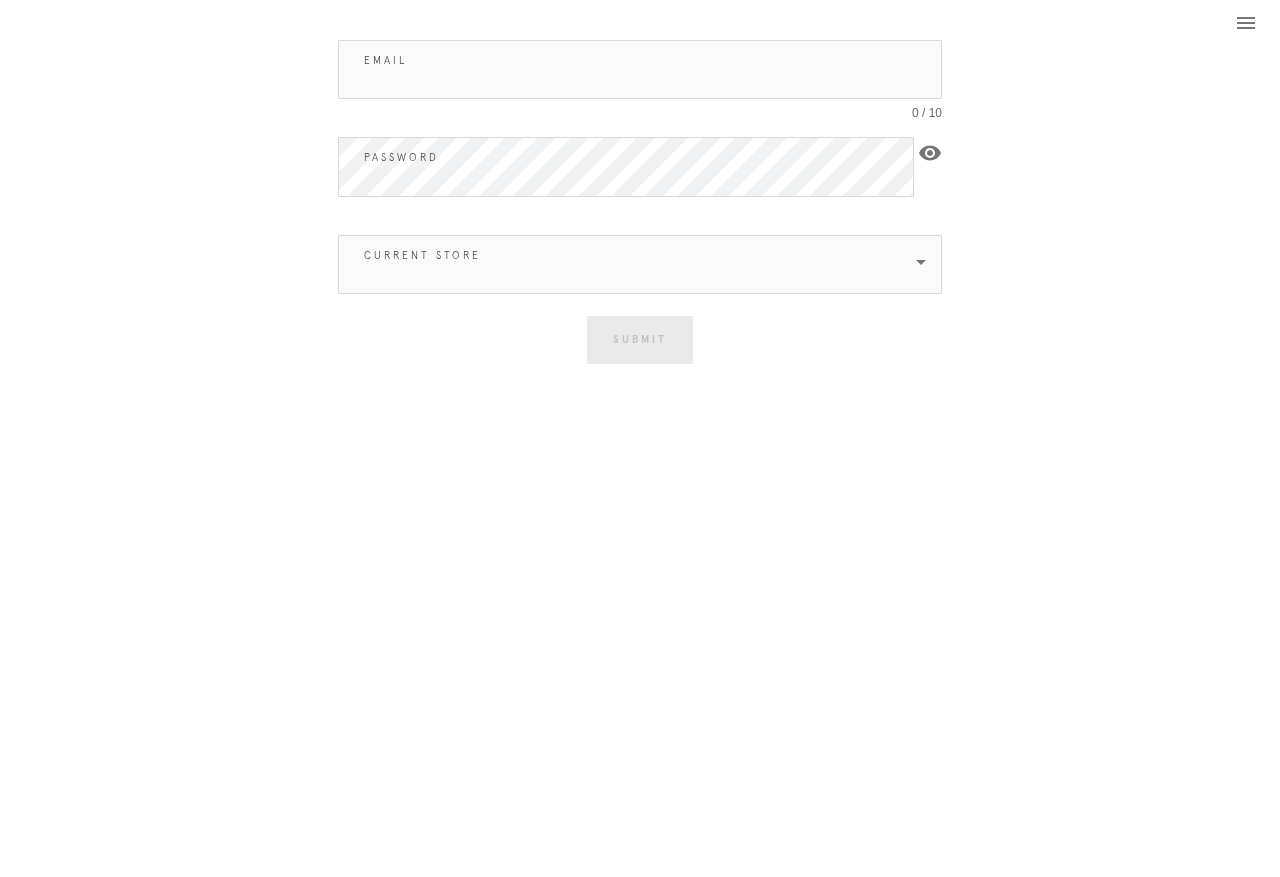 click on "Email" at bounding box center (640, 69) 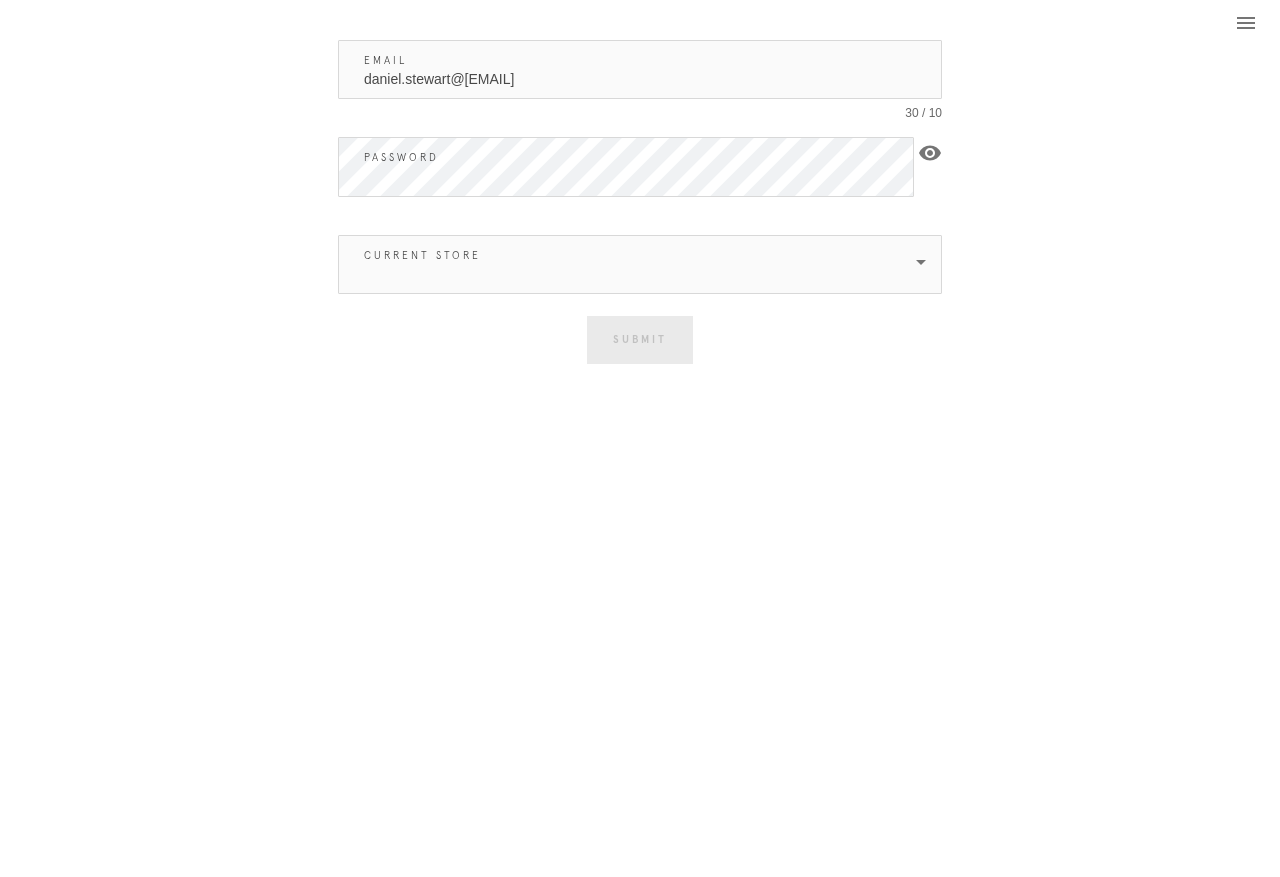 click at bounding box center (626, 264) 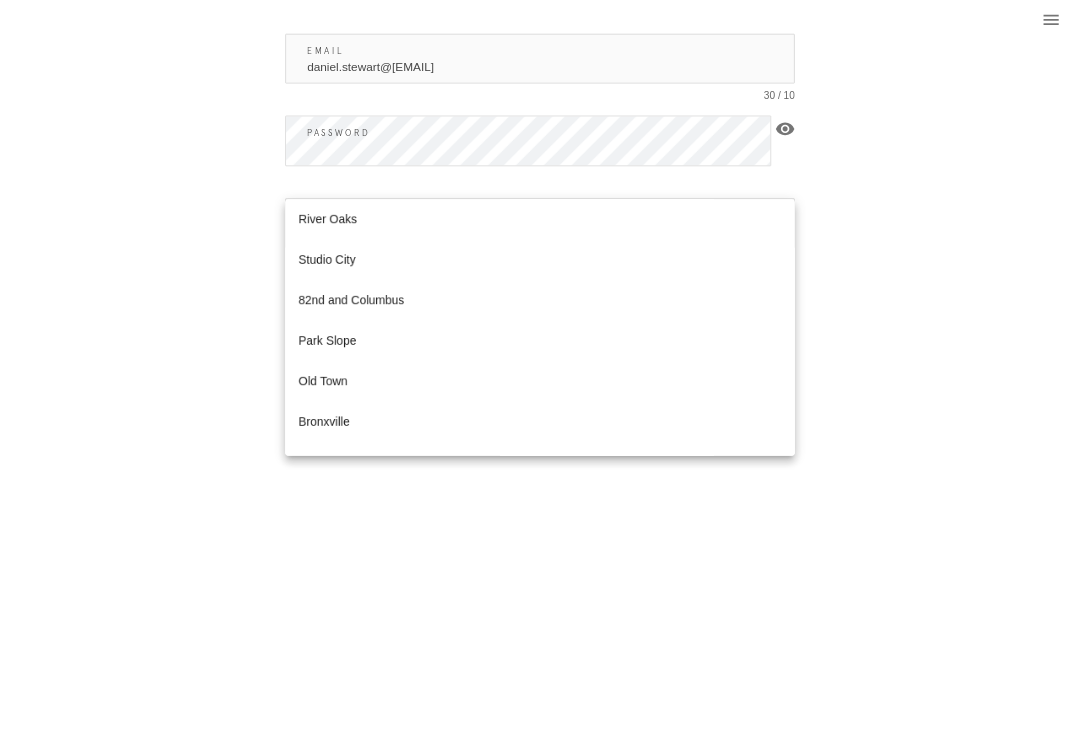 scroll, scrollTop: 1102, scrollLeft: 0, axis: vertical 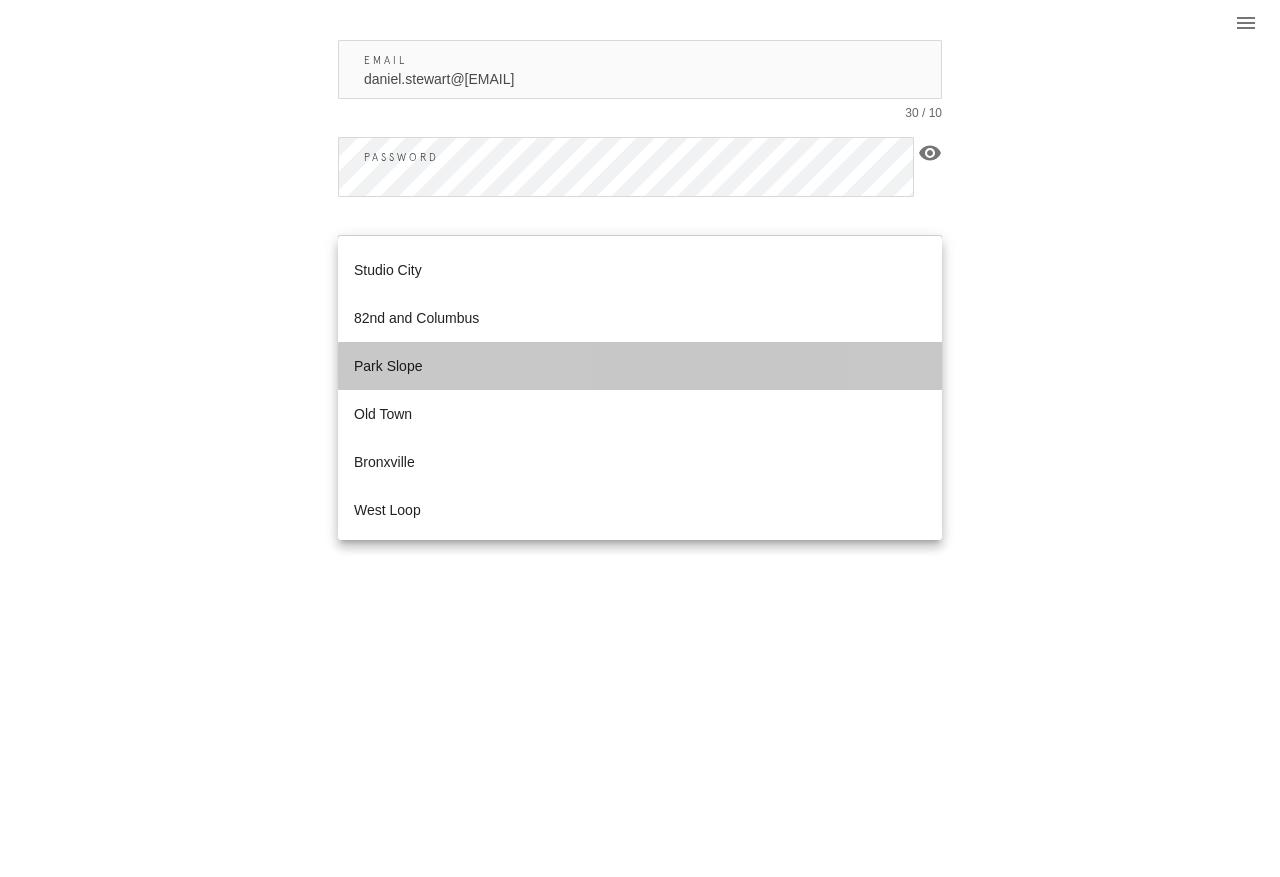 click on "Park Slope" at bounding box center (640, 366) 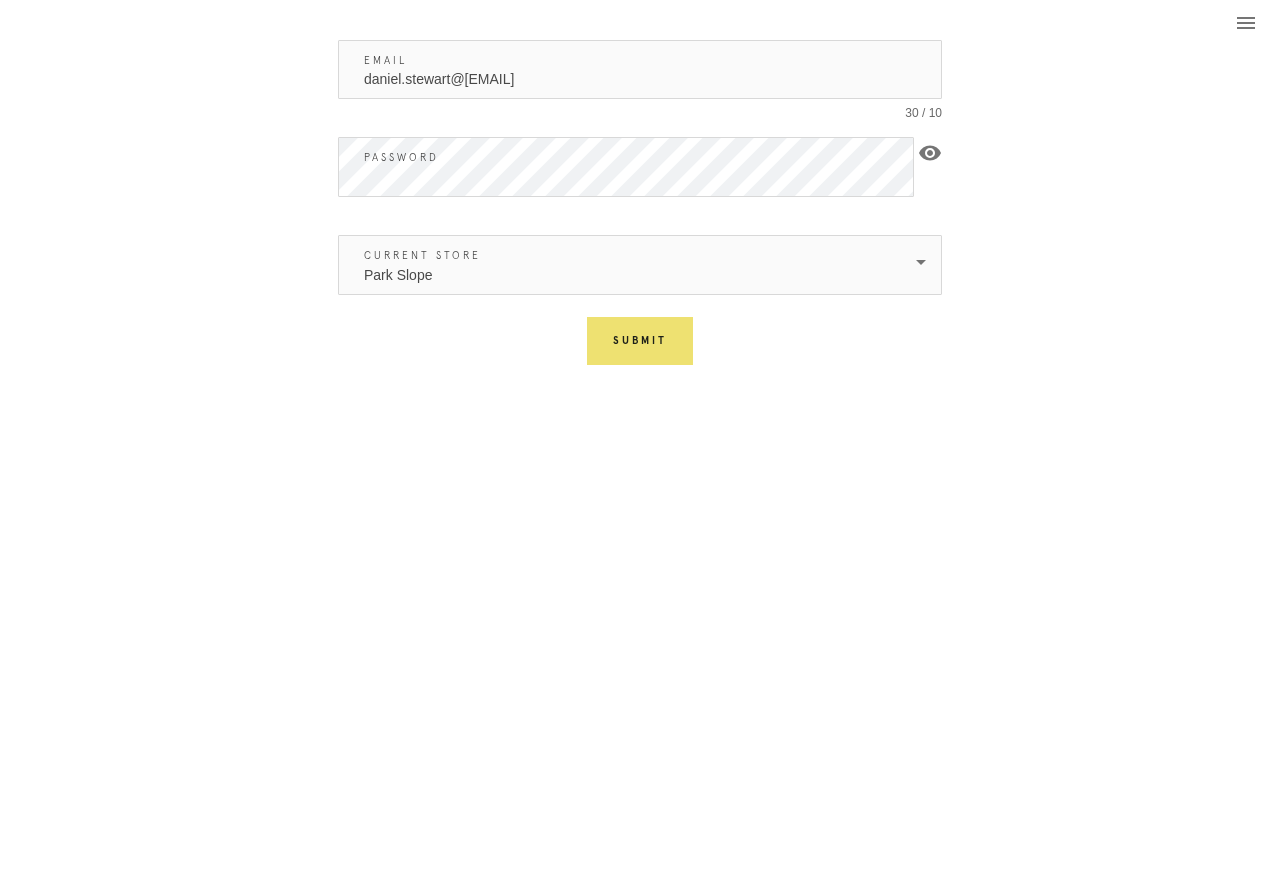 click on "Submit" at bounding box center [640, 341] 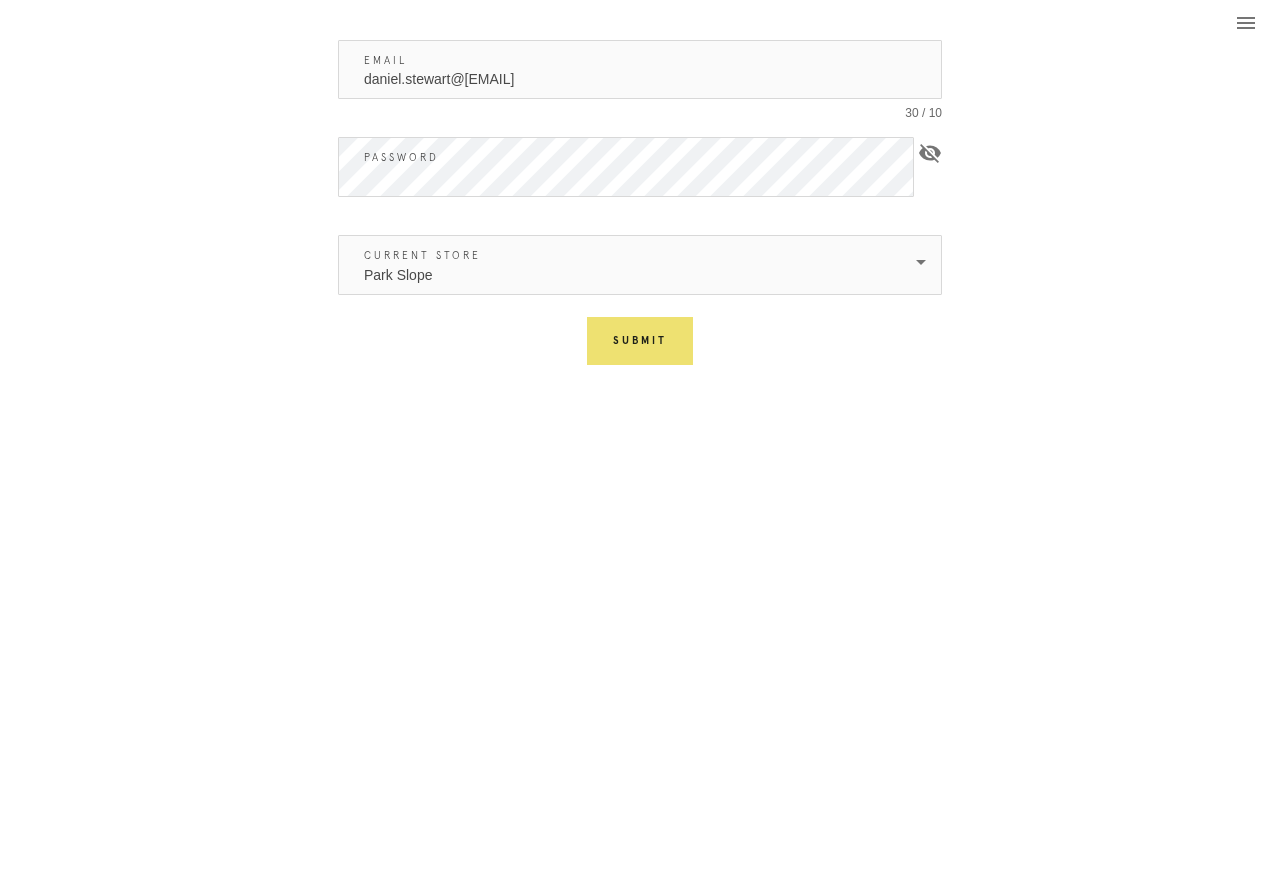 click on "Submit" at bounding box center [640, 341] 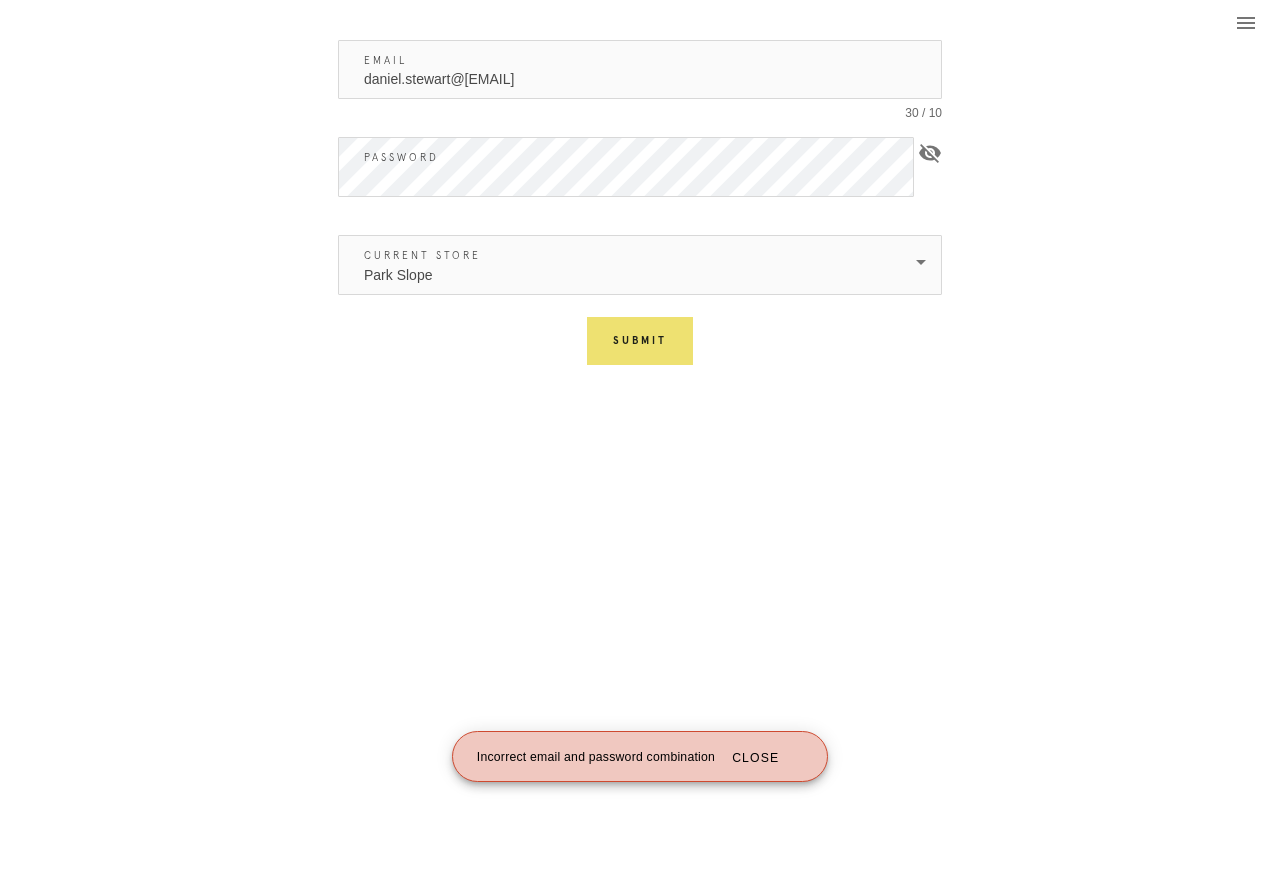 click on "Submit" at bounding box center [640, 341] 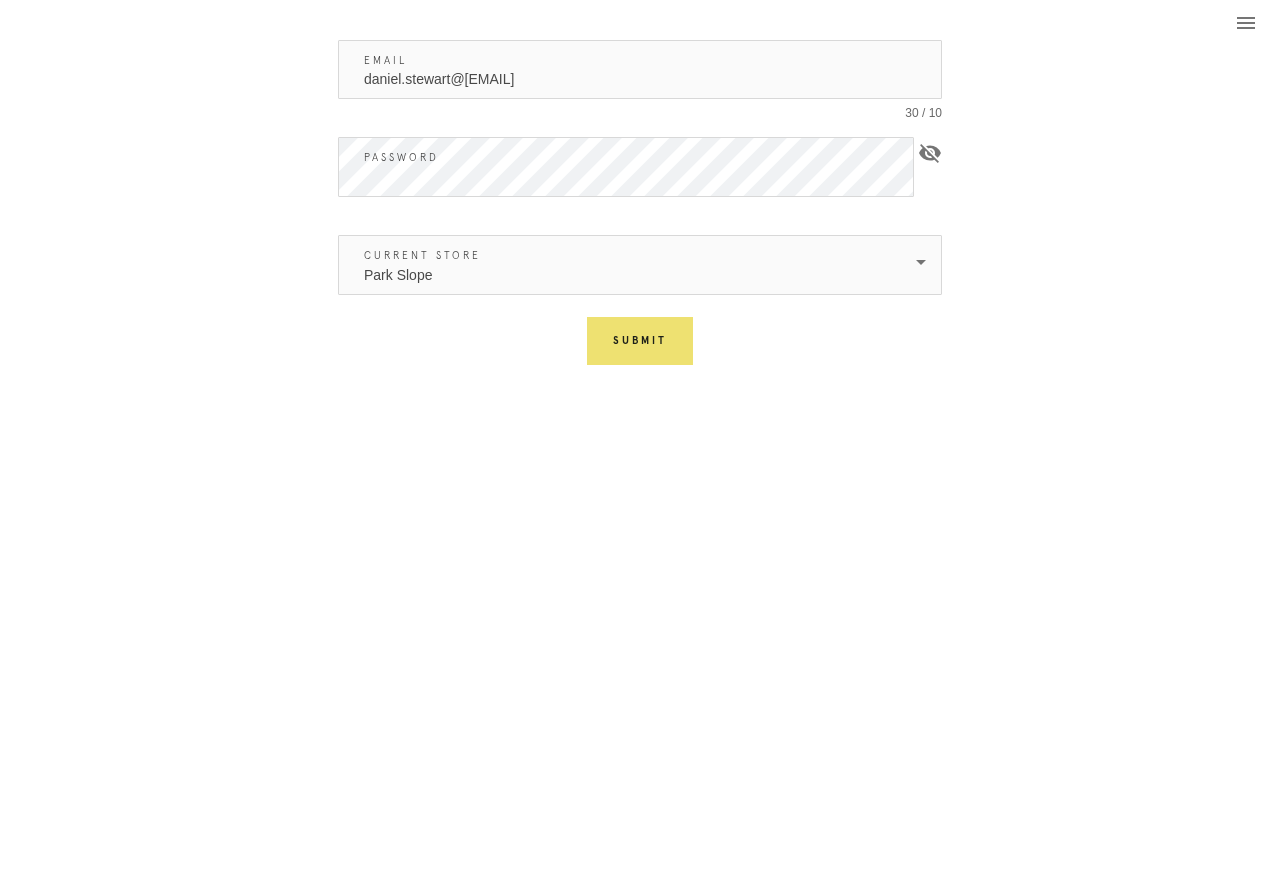 click on "Park Slope" at bounding box center [626, 265] 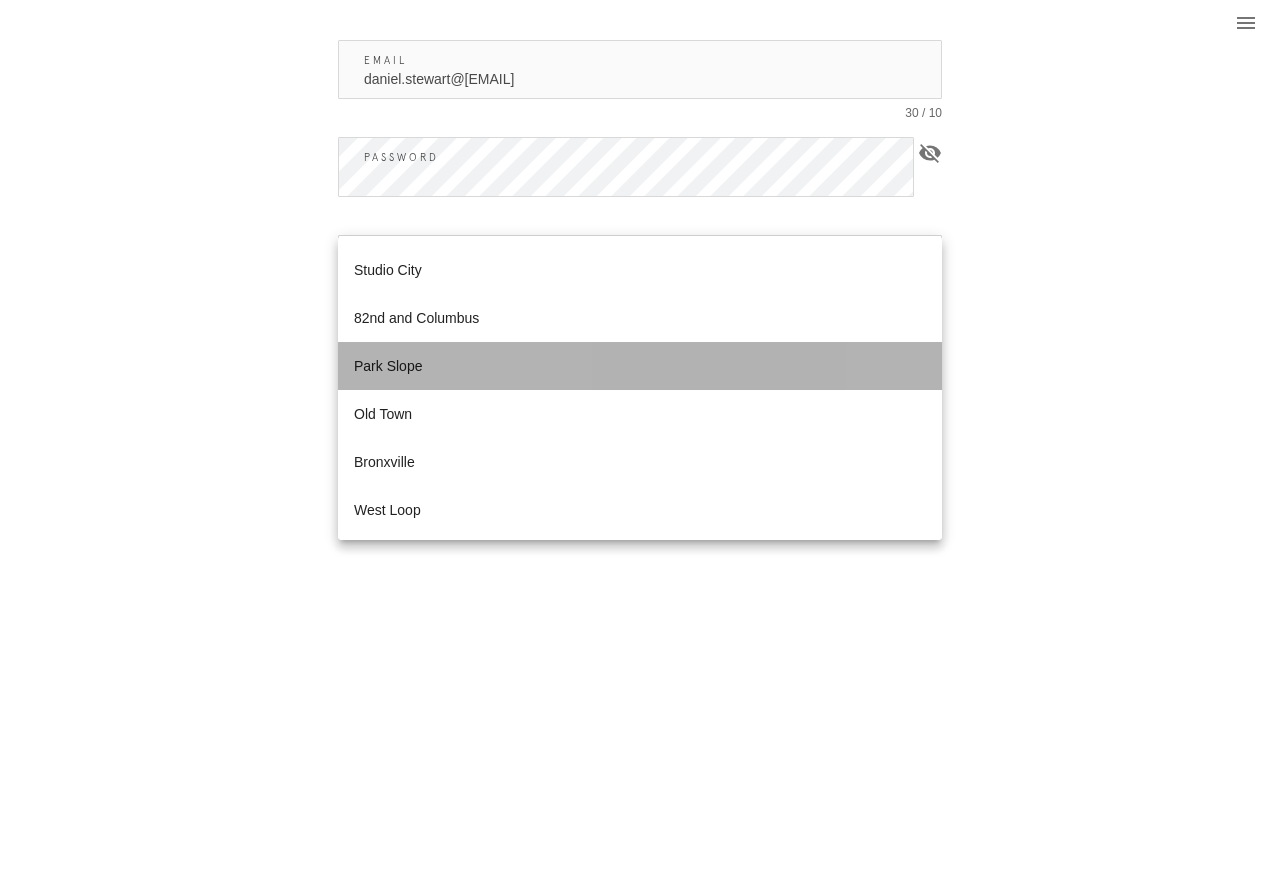 click on "Park Slope" at bounding box center [640, 366] 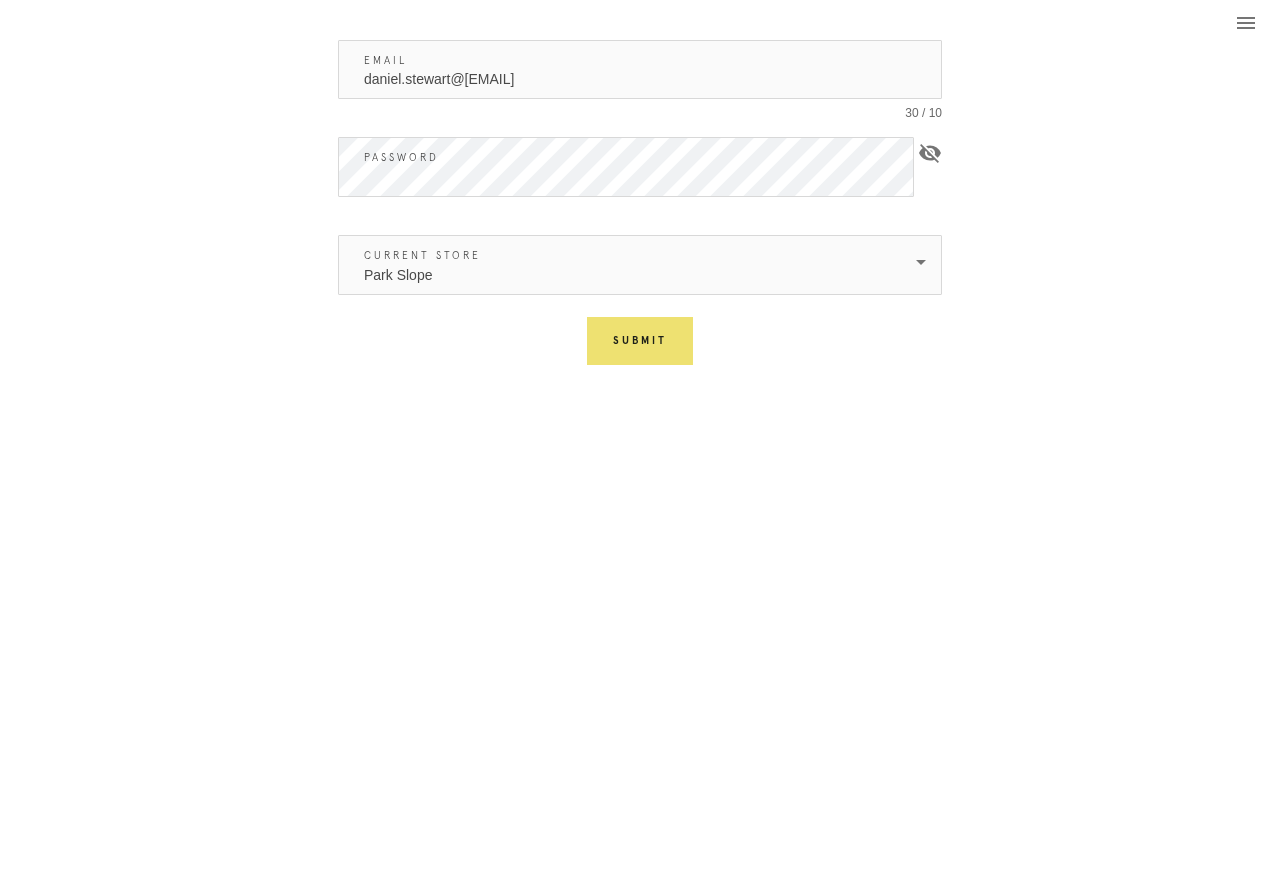 click on "visibility_off" at bounding box center (930, 153) 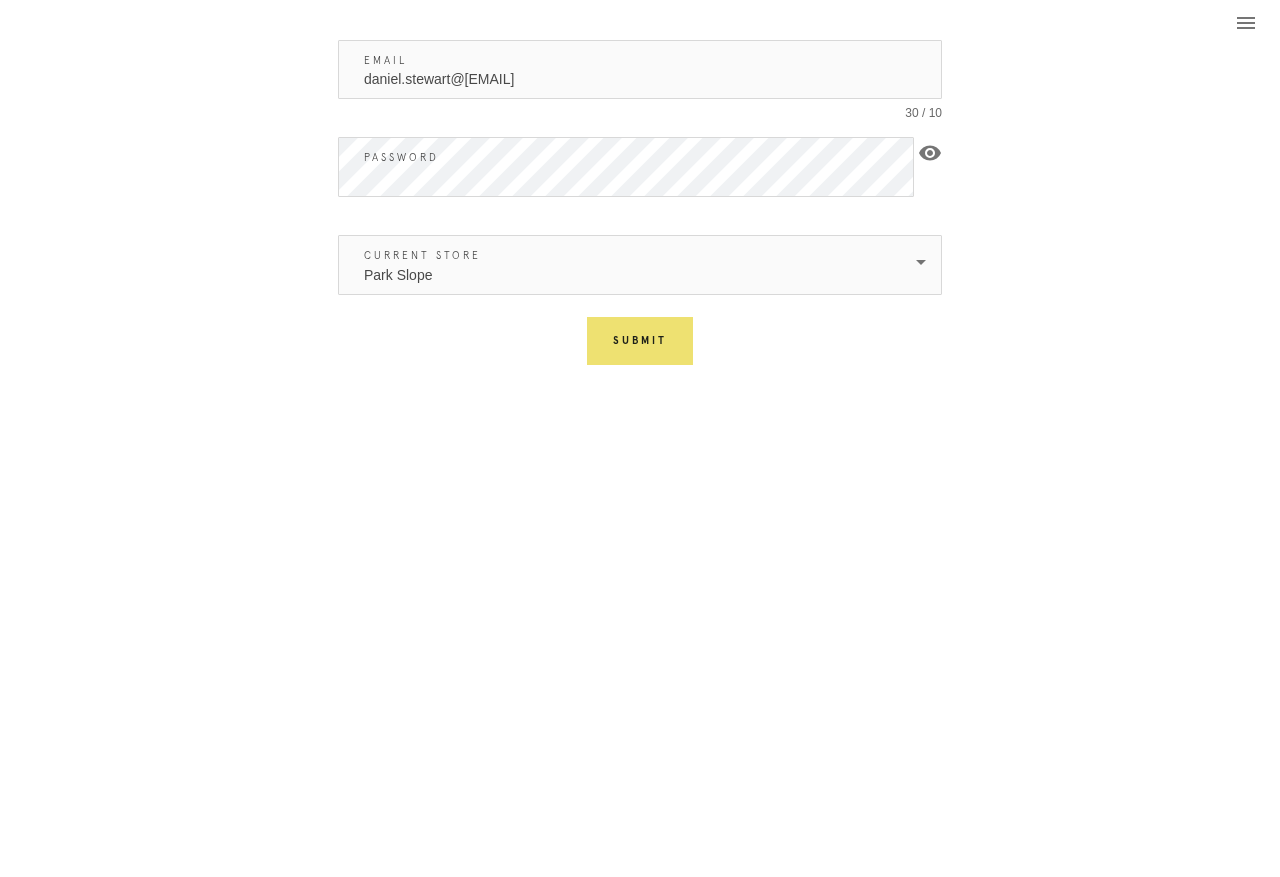 click on "visibility" at bounding box center [930, 153] 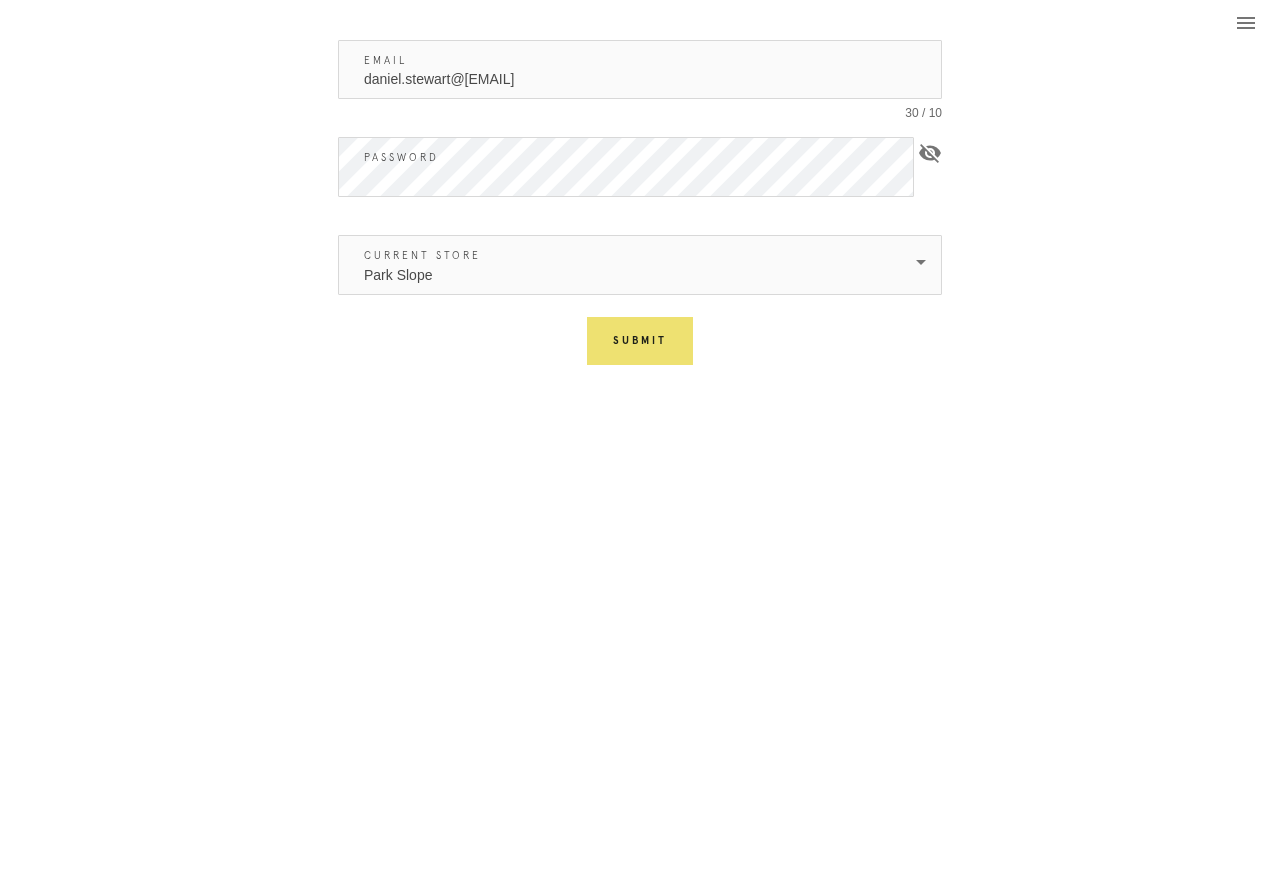 click on "Submit" at bounding box center [640, 341] 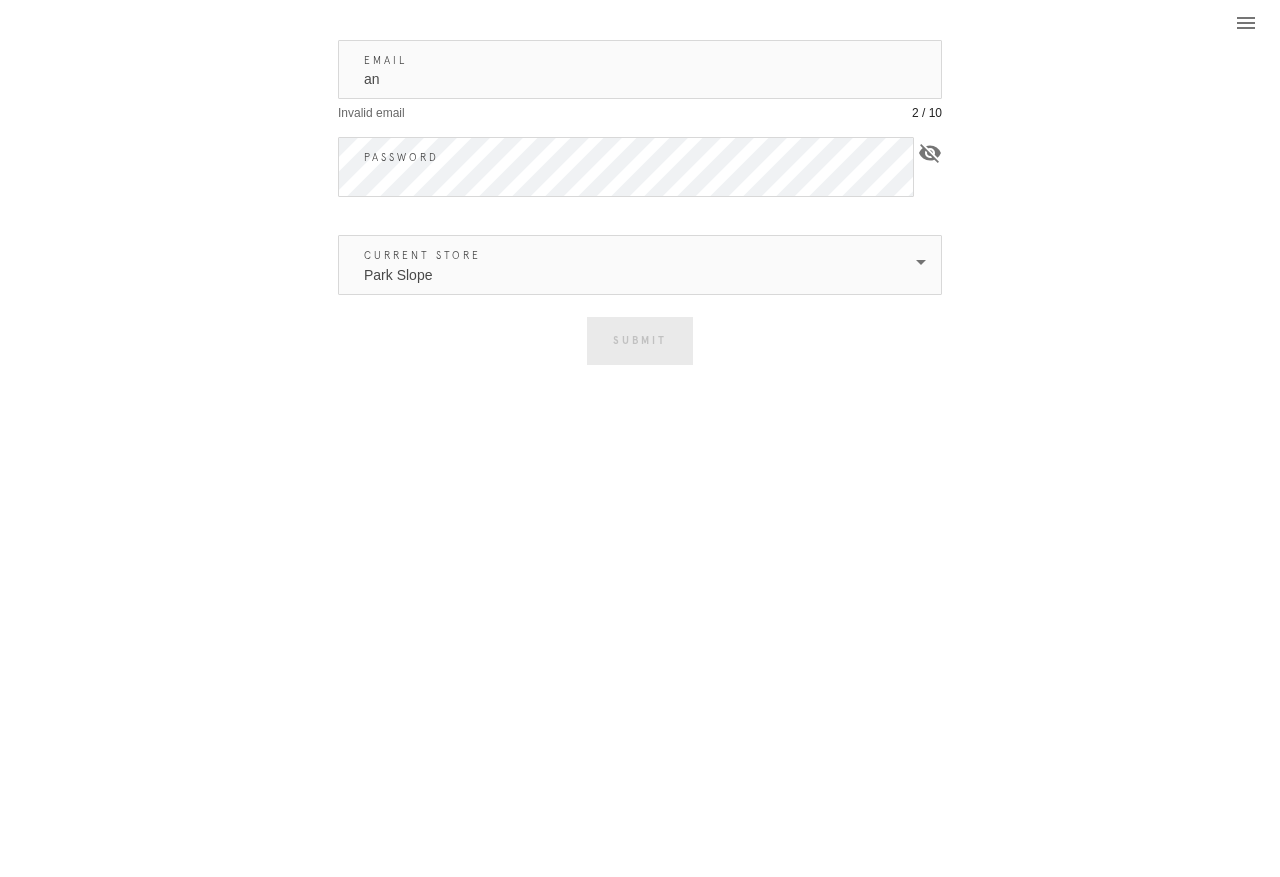 type on "a" 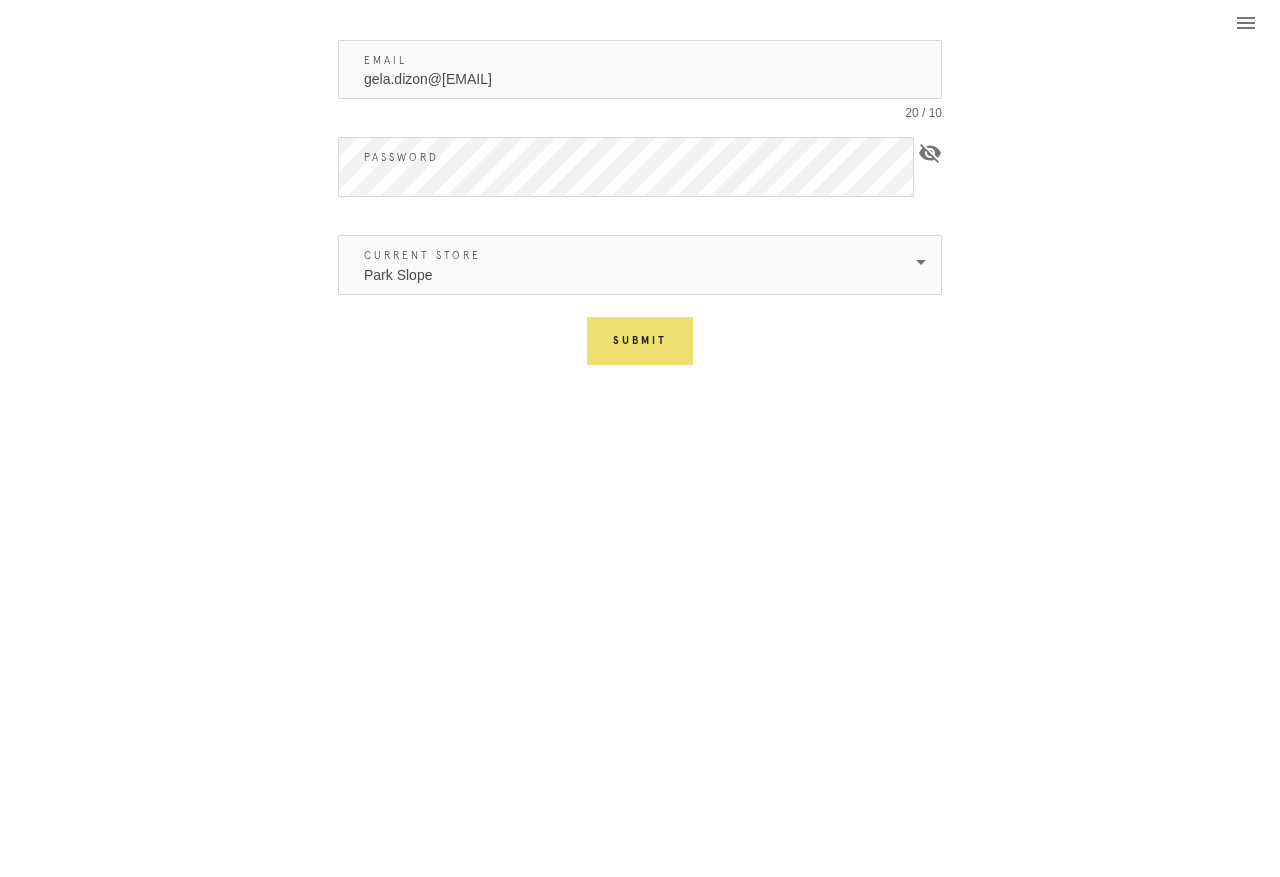 click on "Submit" at bounding box center [640, 341] 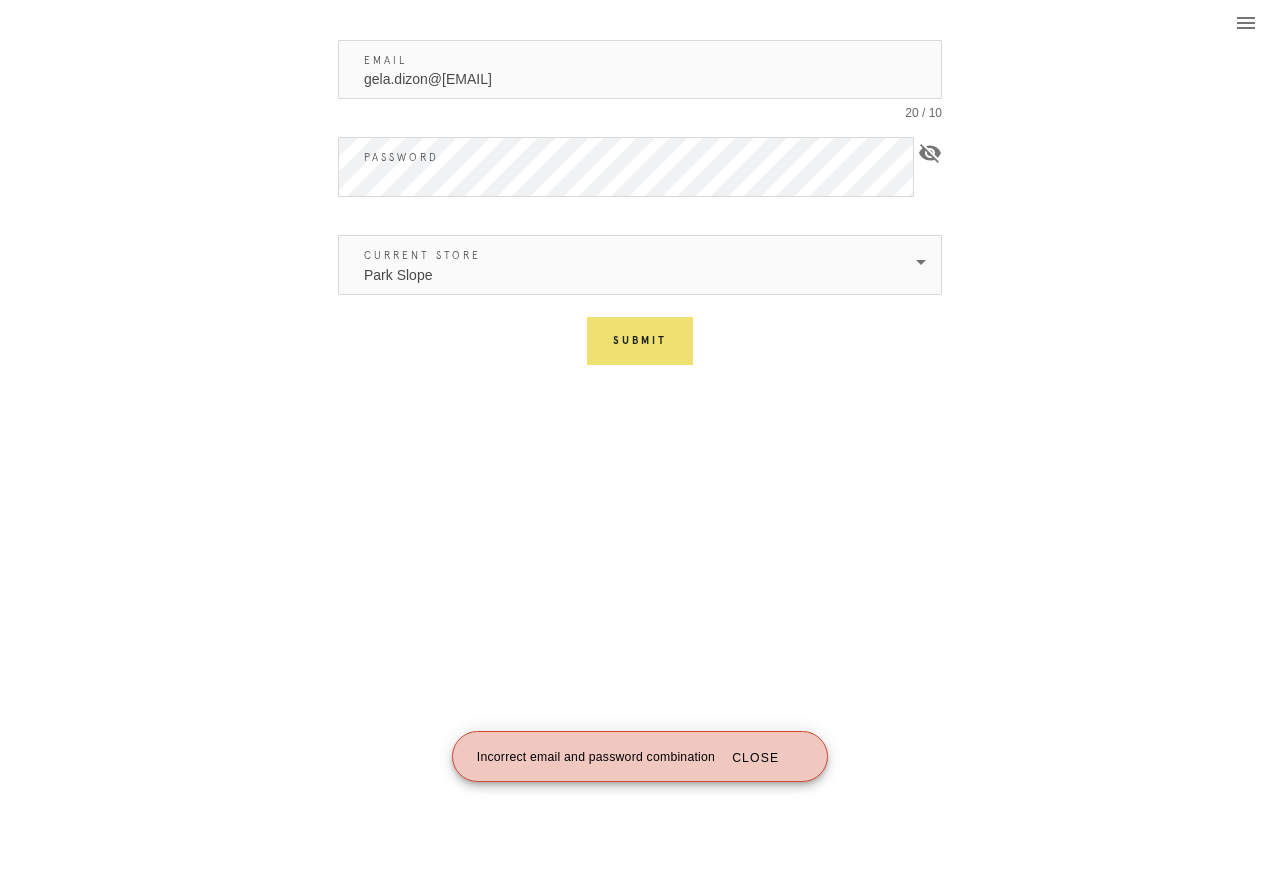 click on "gela.dizon@[EMAIL]" at bounding box center [640, 69] 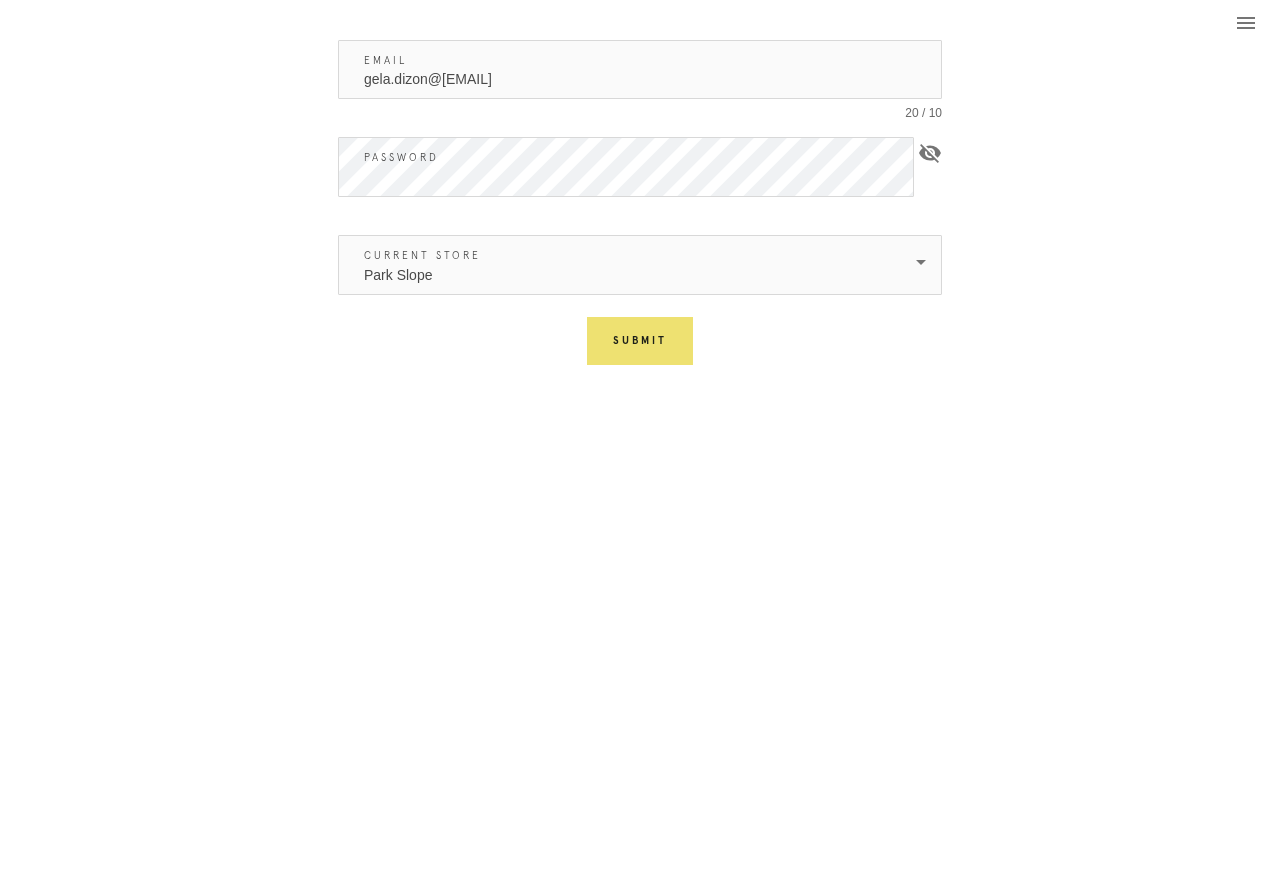 click on "gela.dizon@[EMAIL]" at bounding box center [640, 69] 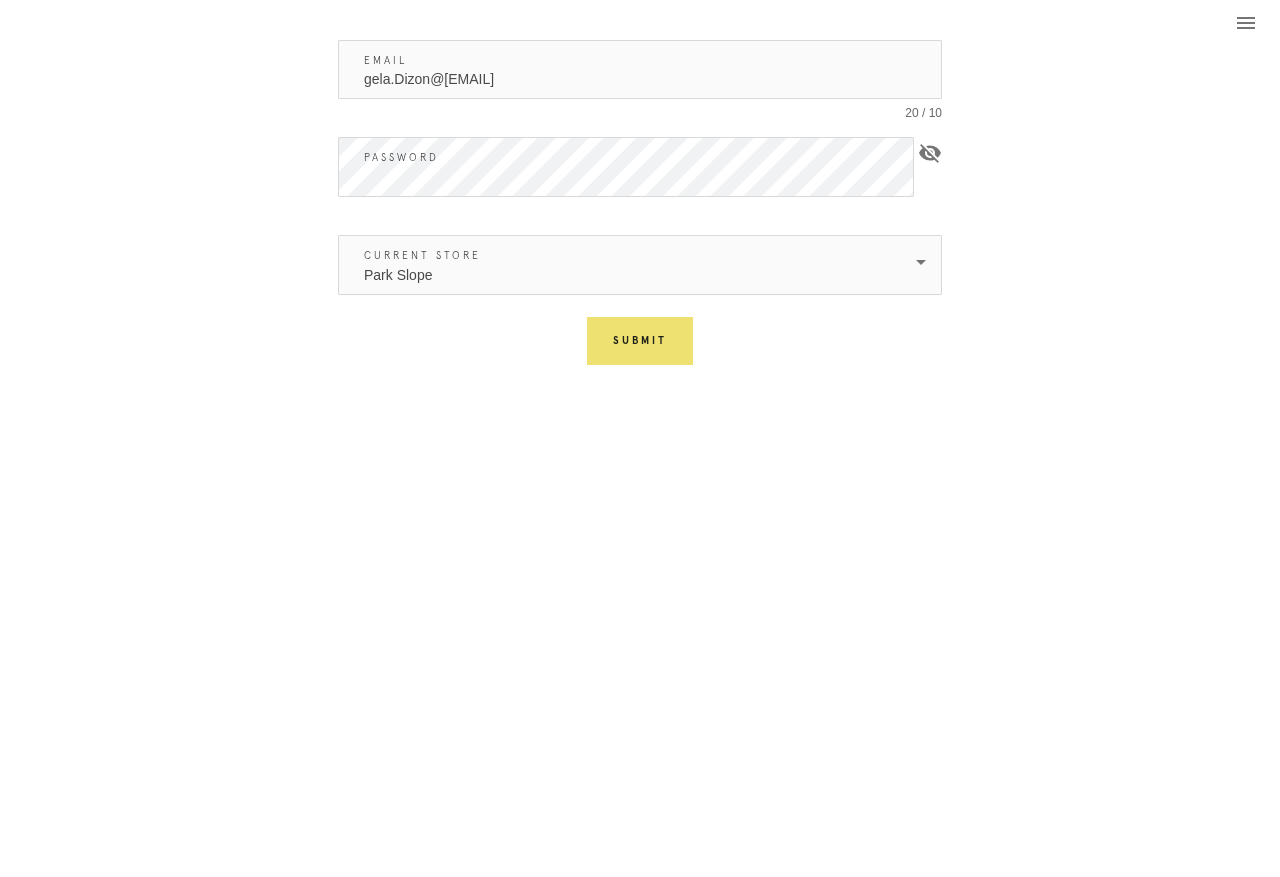 click on "Submit" at bounding box center (640, 341) 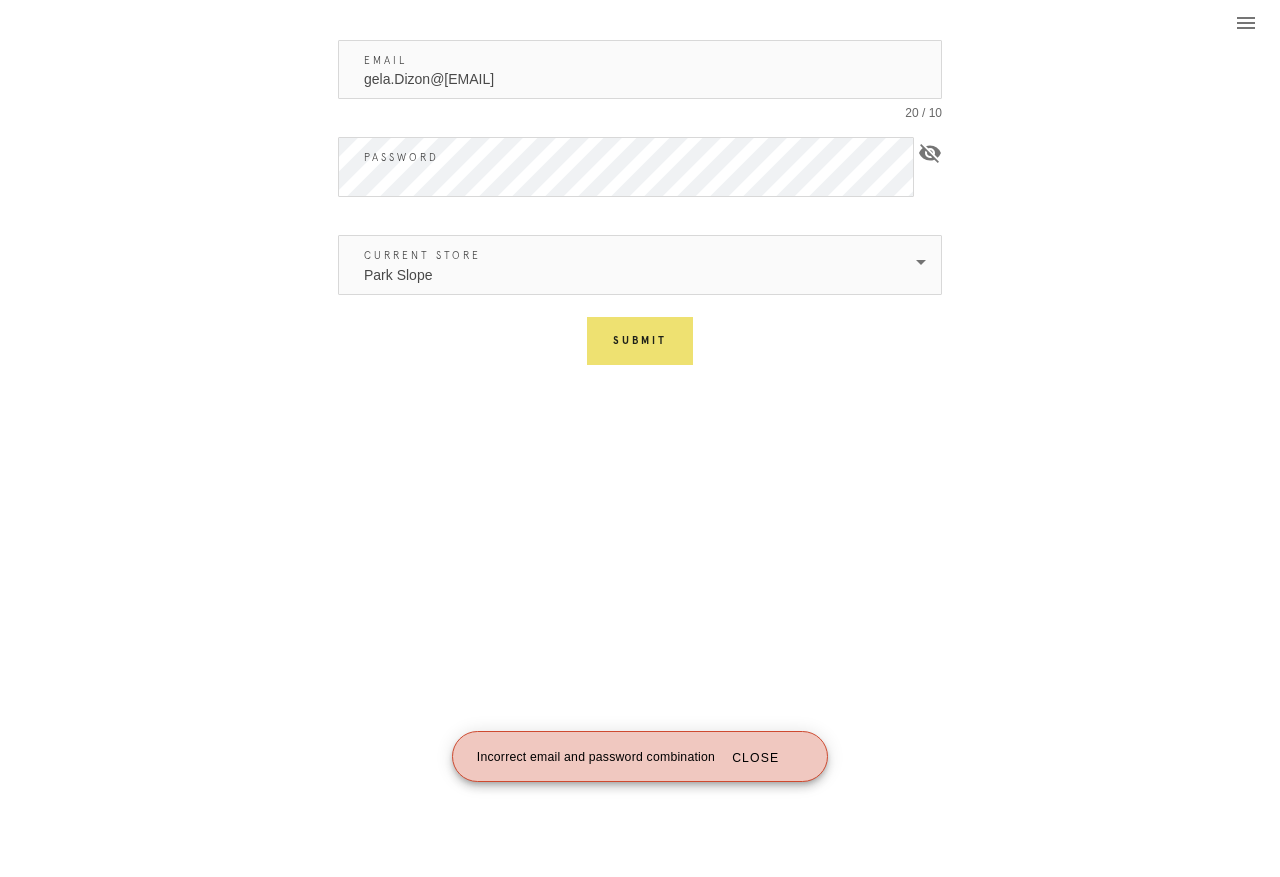 click on "Email gela.Dizon@[EMAIL] [DATE] / [DATE]" at bounding box center (640, 74) 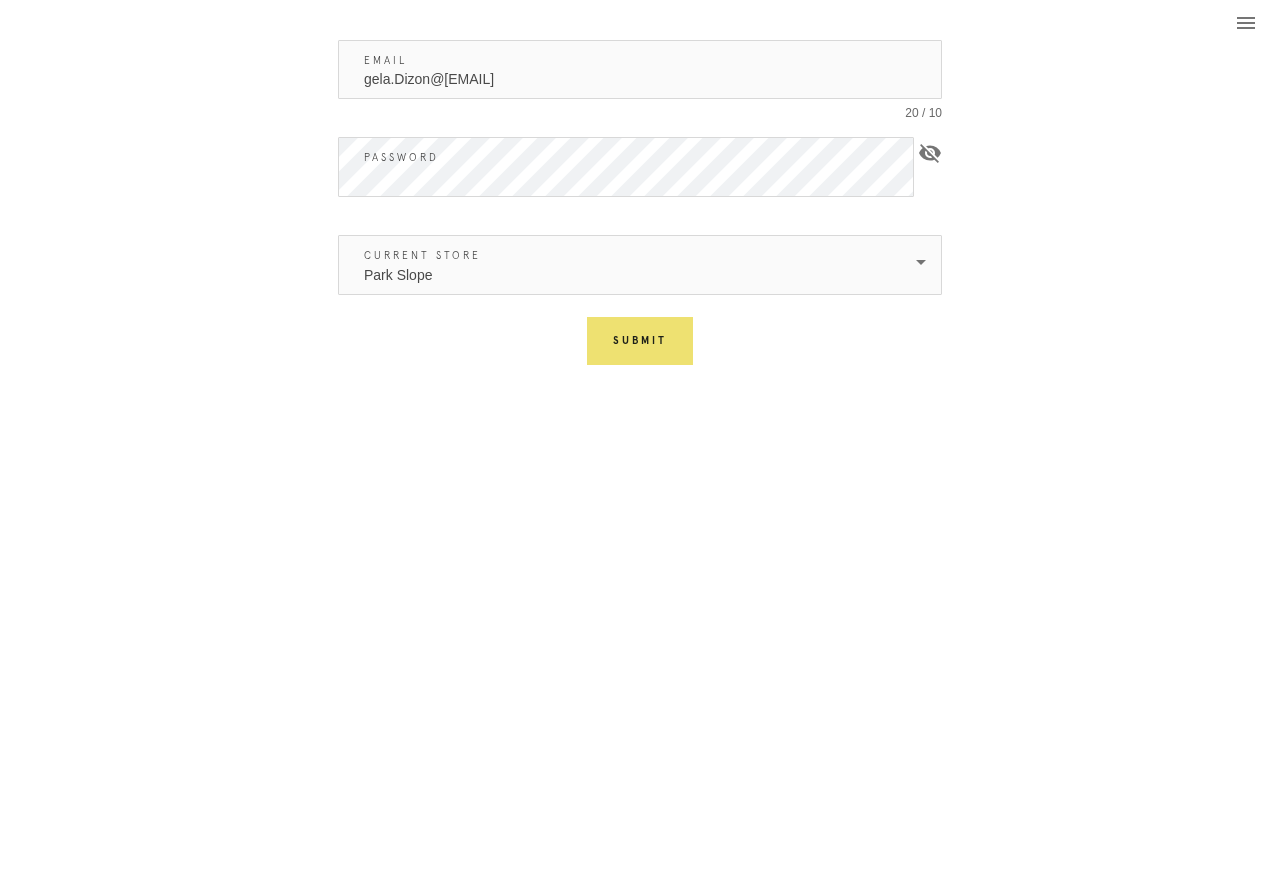 click on "gela.Dizon@[EMAIL]" at bounding box center (640, 69) 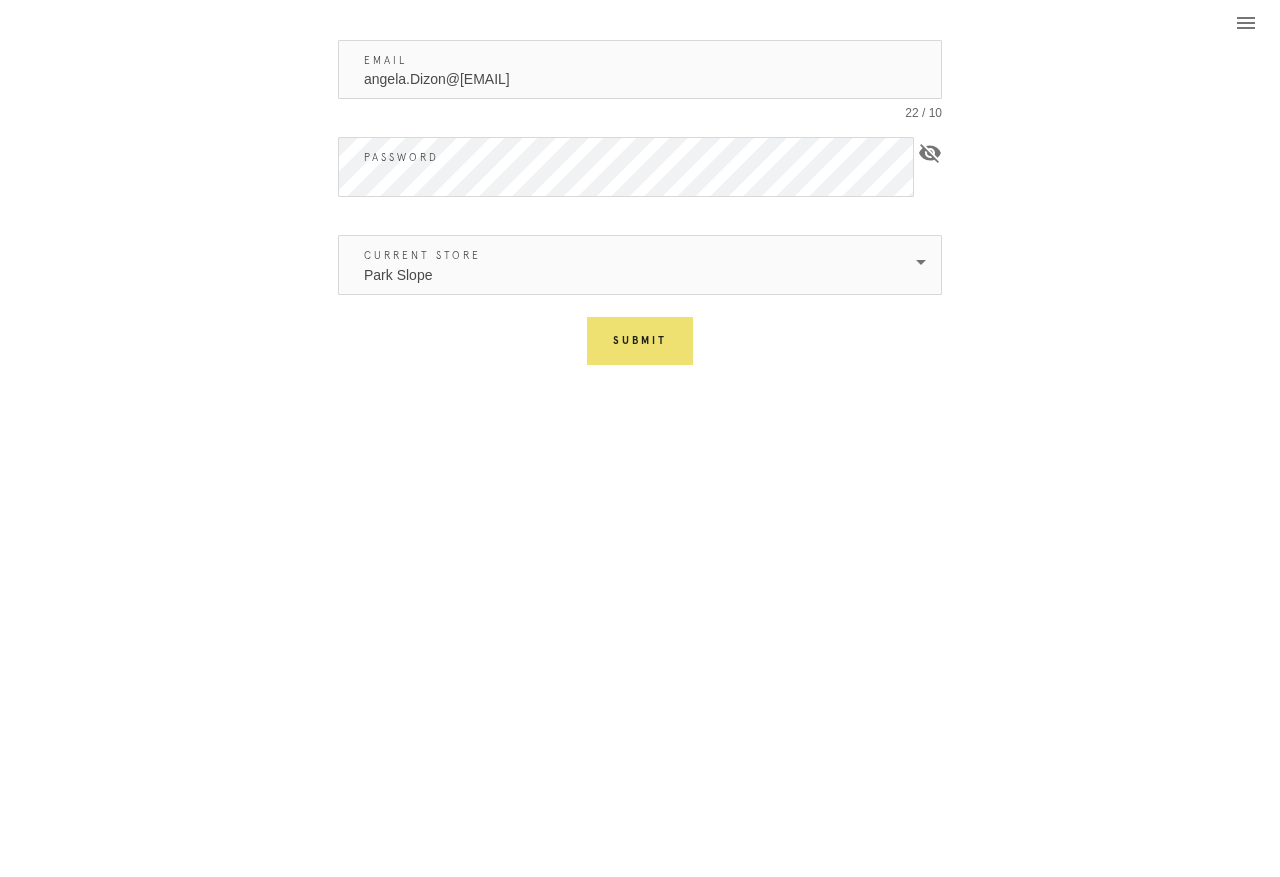 click on "Submit" at bounding box center [640, 341] 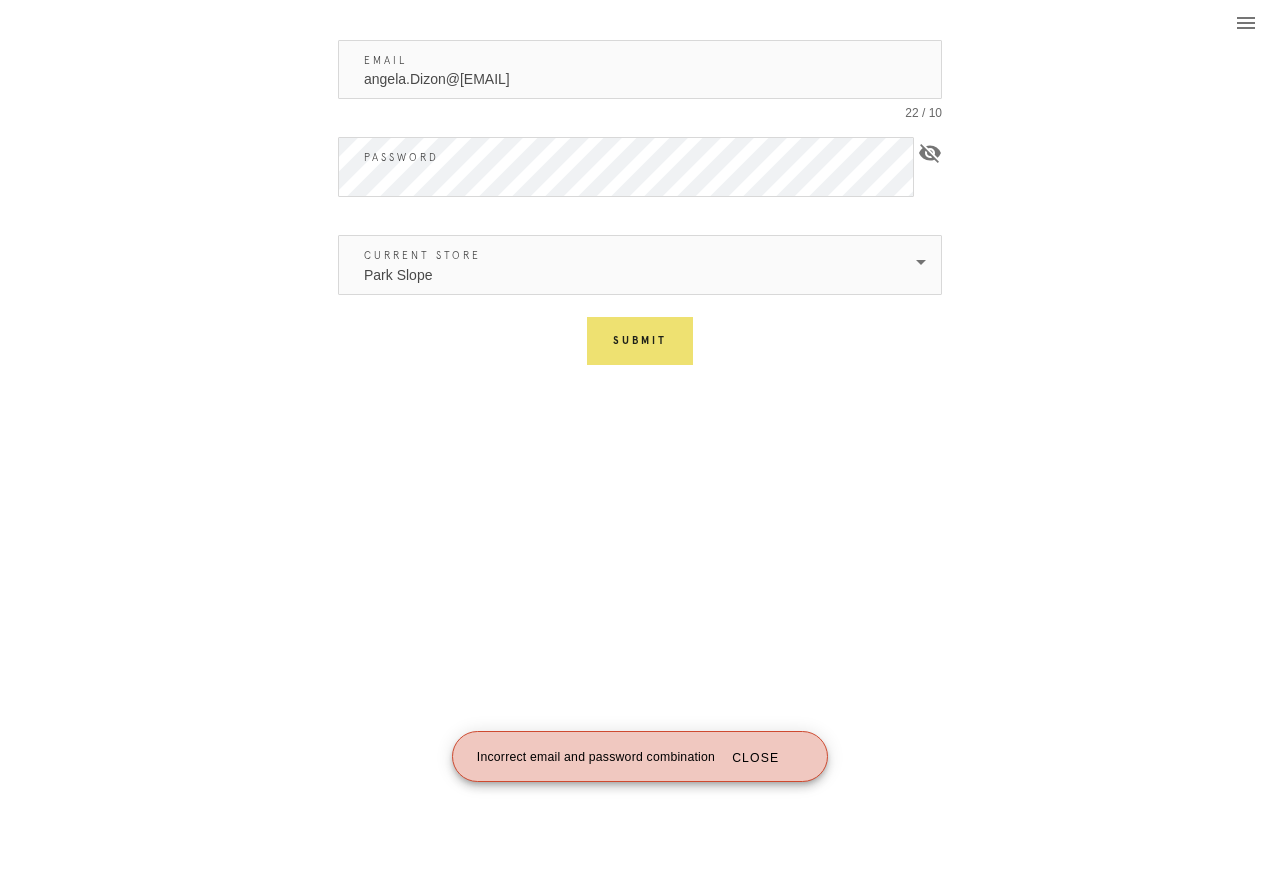 click on "Submit" at bounding box center [640, 341] 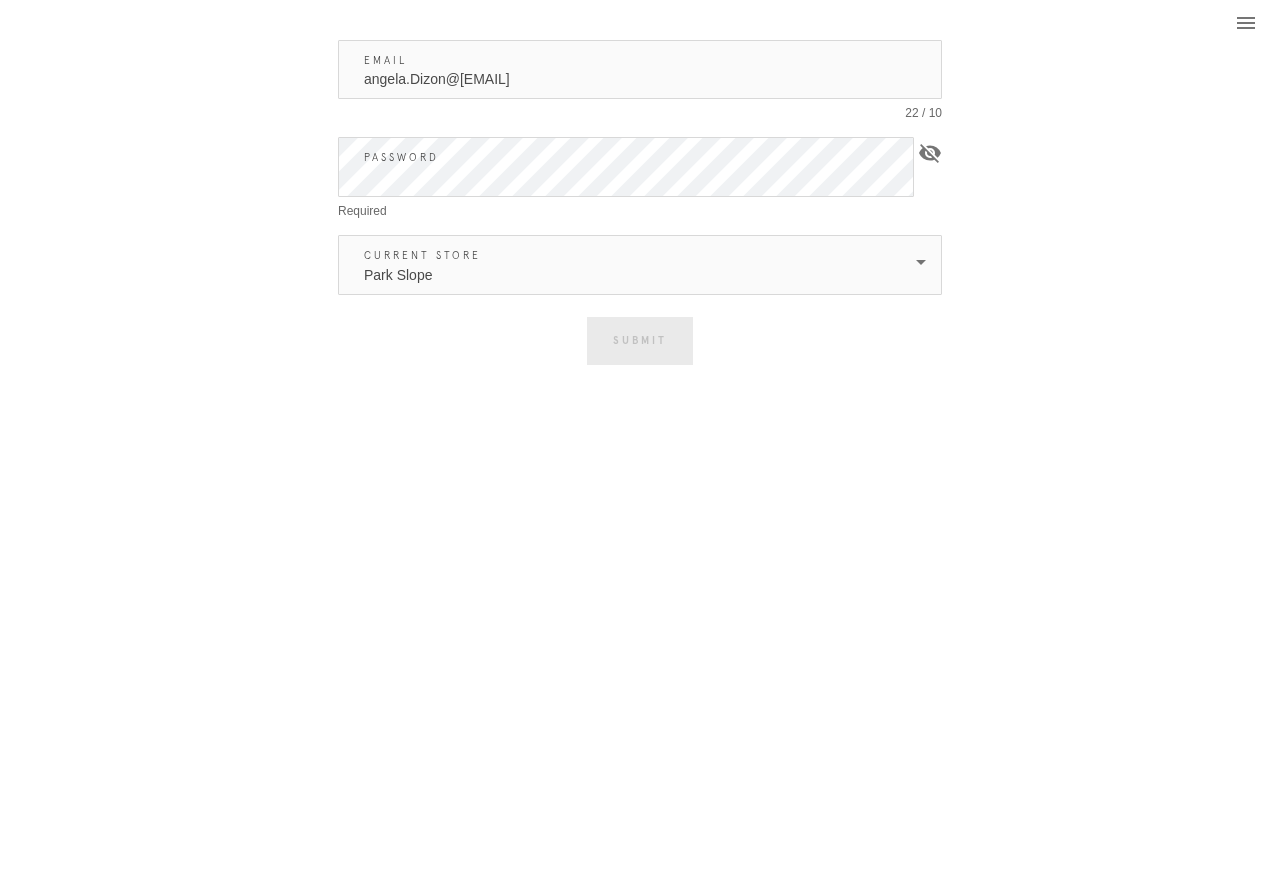 click on "angela.Dizon@[EMAIL]" at bounding box center [640, 69] 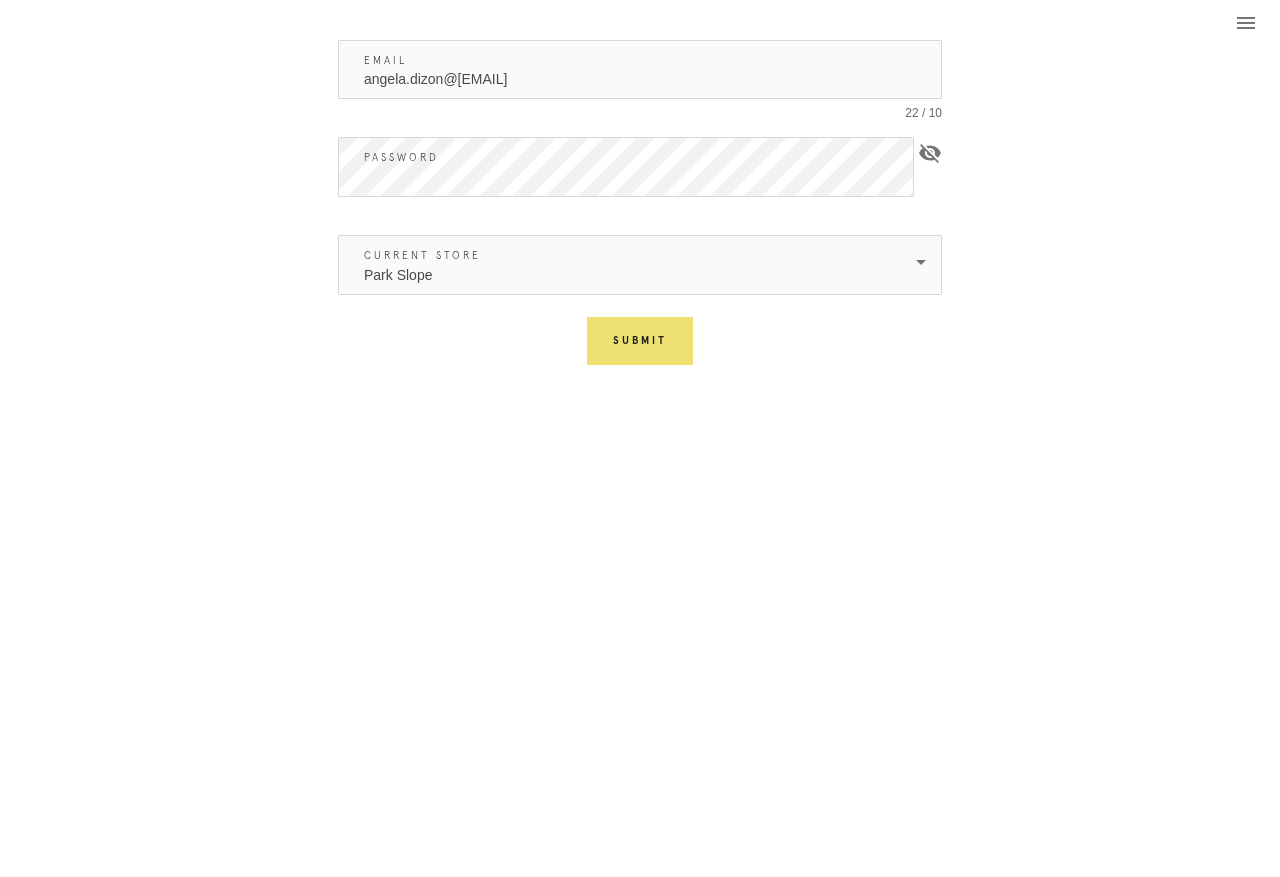 click on "Submit" at bounding box center (640, 341) 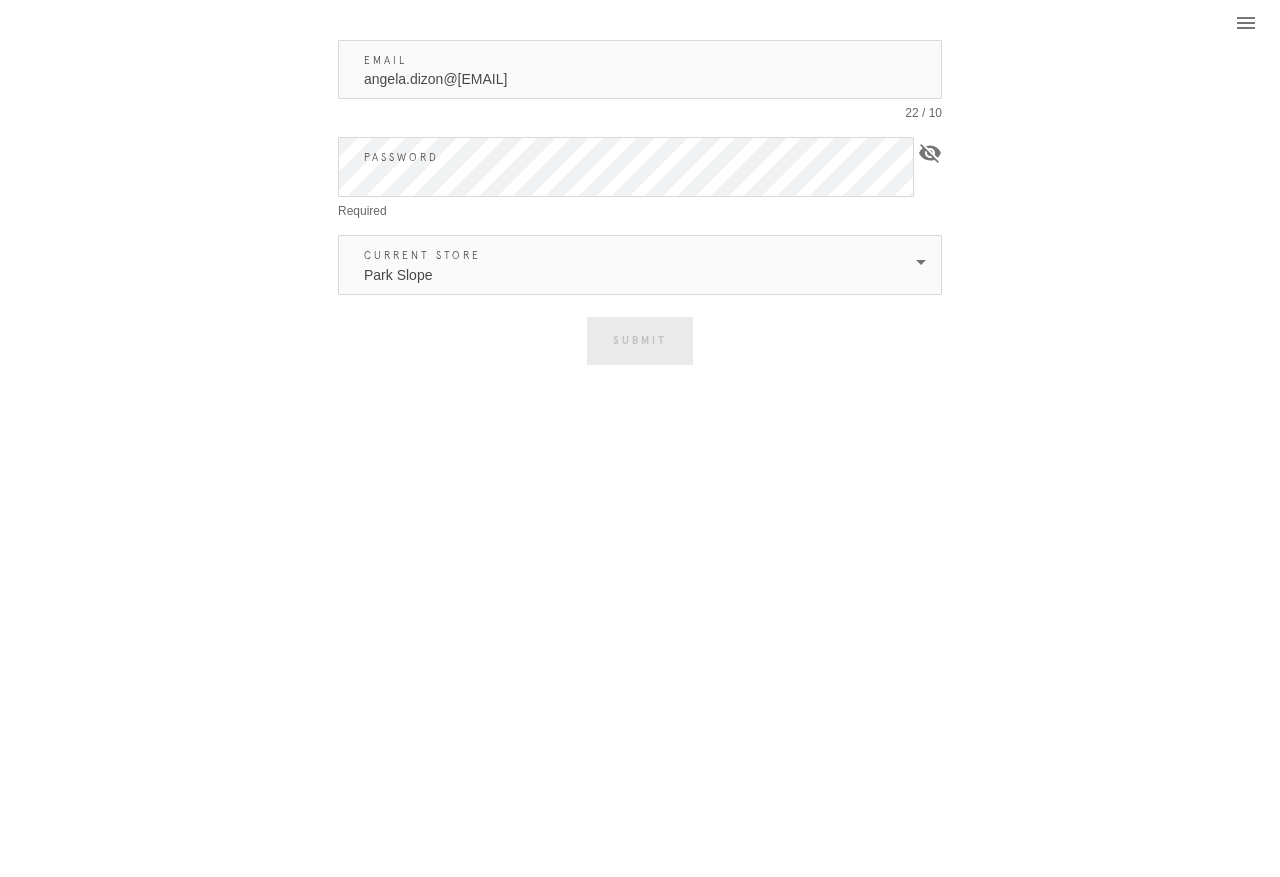 click on "angela.dizon@[EMAIL]" at bounding box center [640, 69] 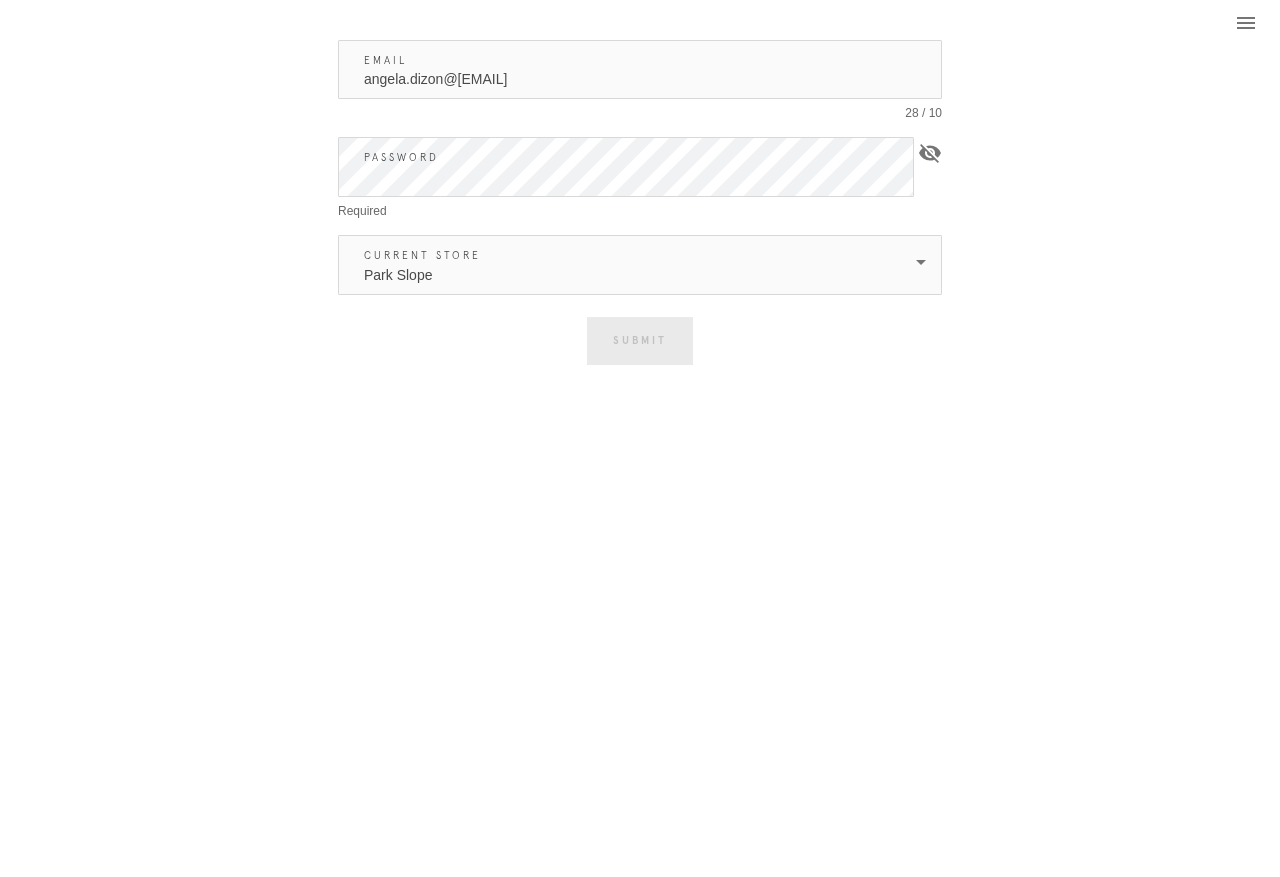 type on "angela.dizon@[EMAIL]" 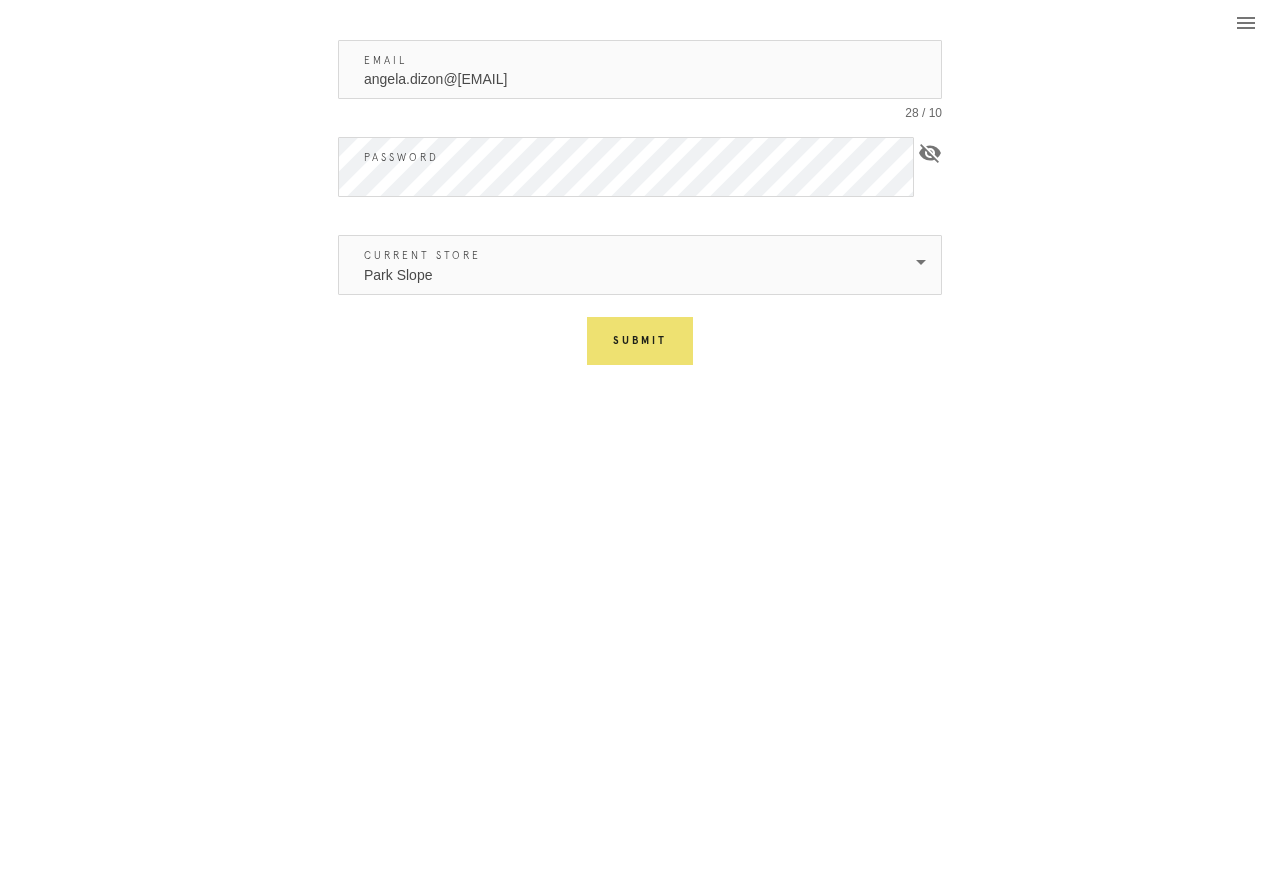 click on "Submit" at bounding box center (640, 341) 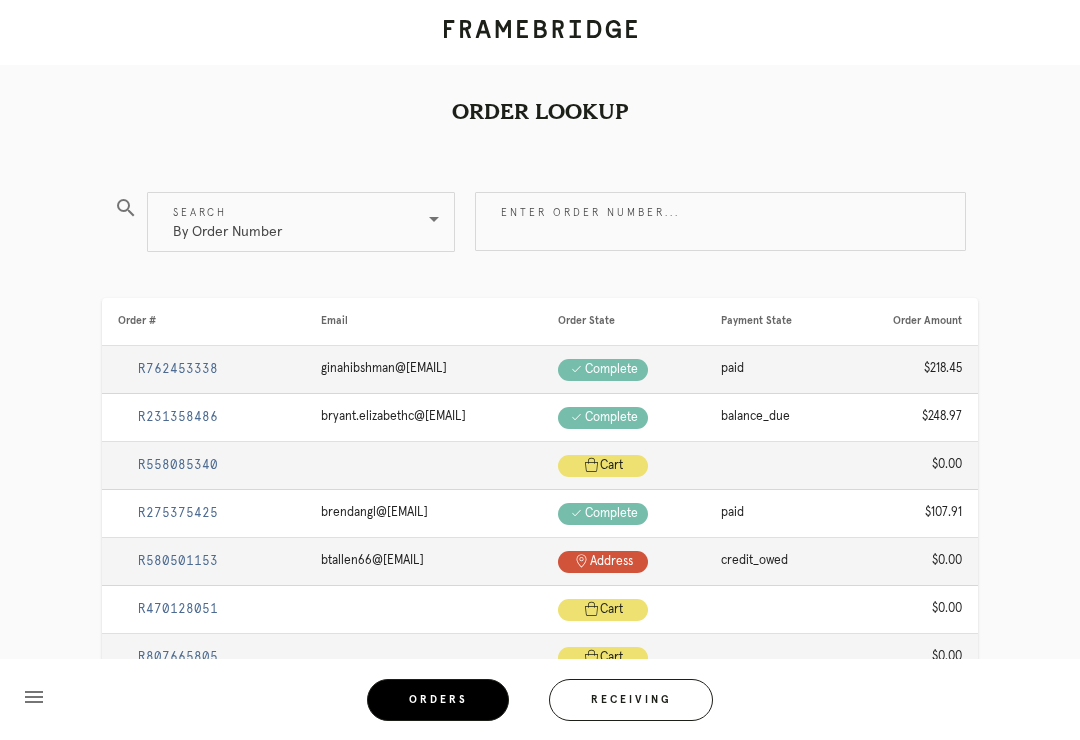 click on "Receiving" at bounding box center [631, 700] 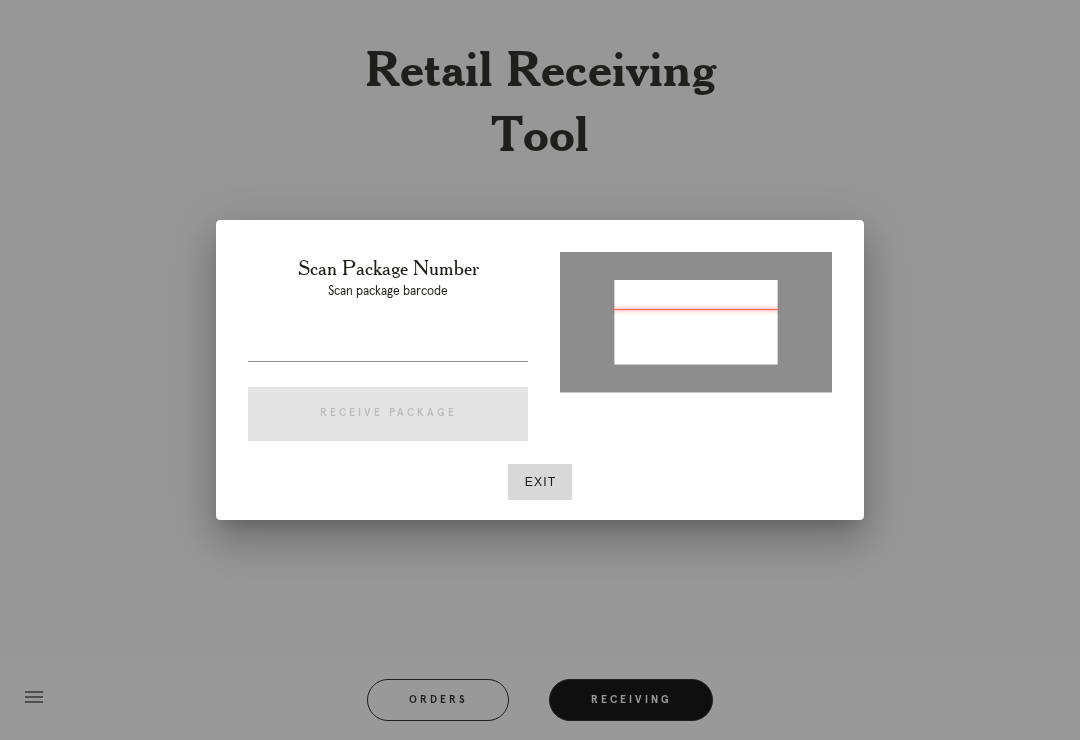 type on "Package: [PACKAGE_ID]" 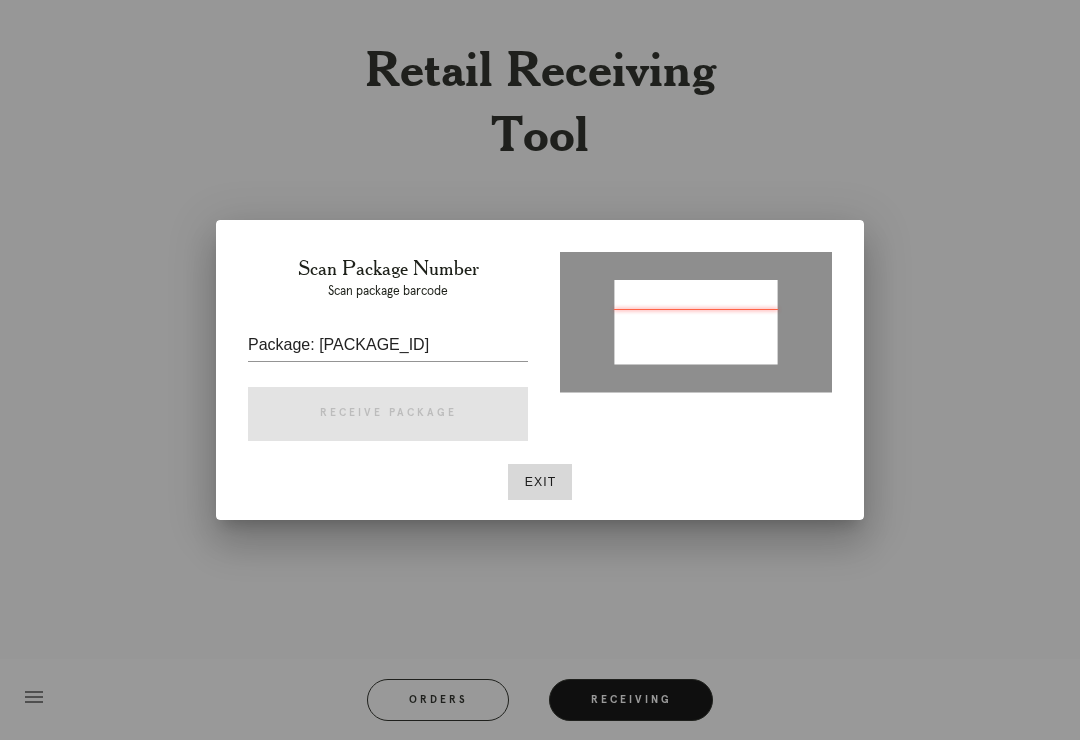 click at bounding box center (696, 323) 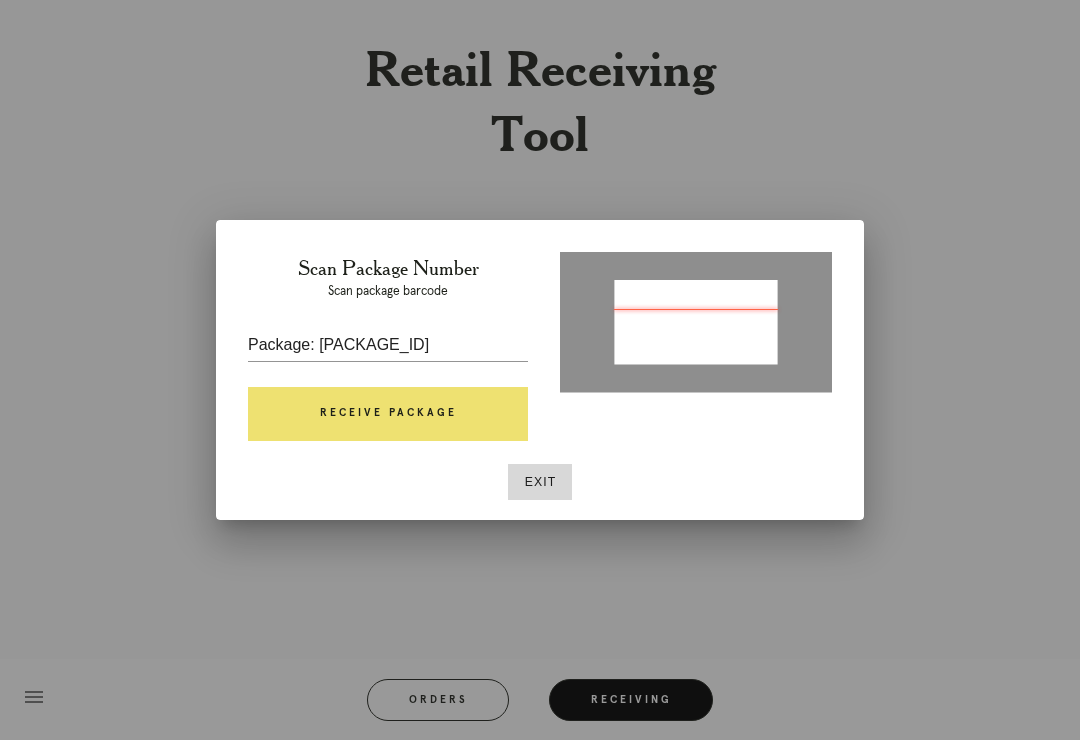 click on "Receive Package" at bounding box center (388, 414) 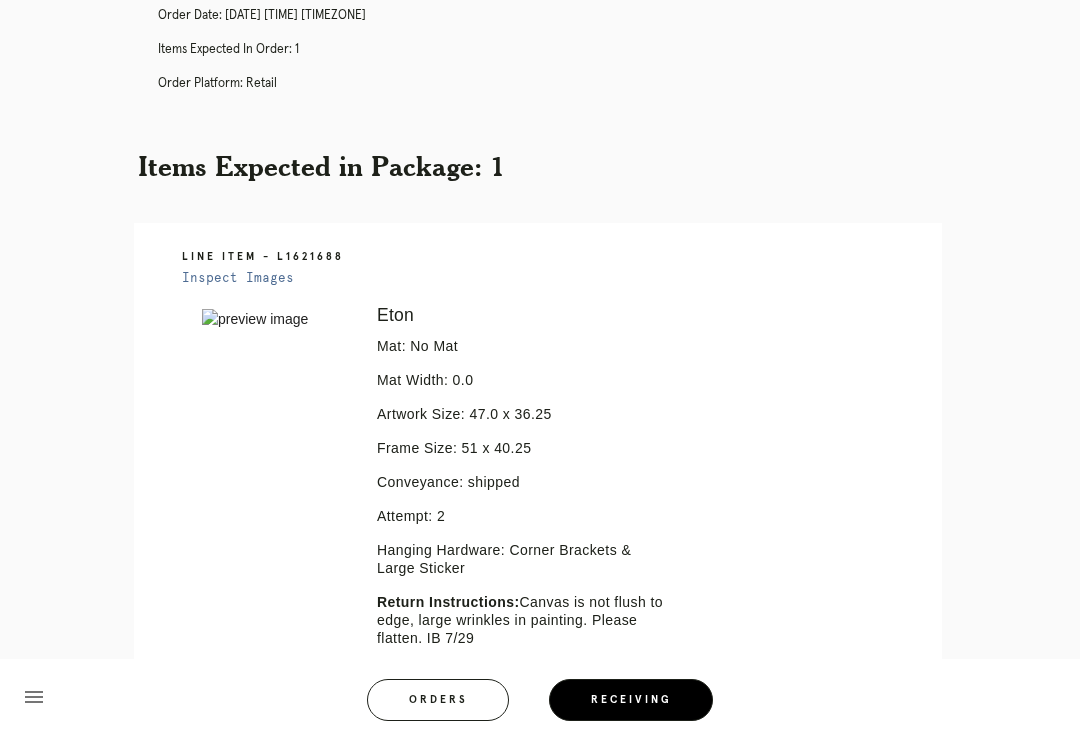 scroll, scrollTop: 426, scrollLeft: 0, axis: vertical 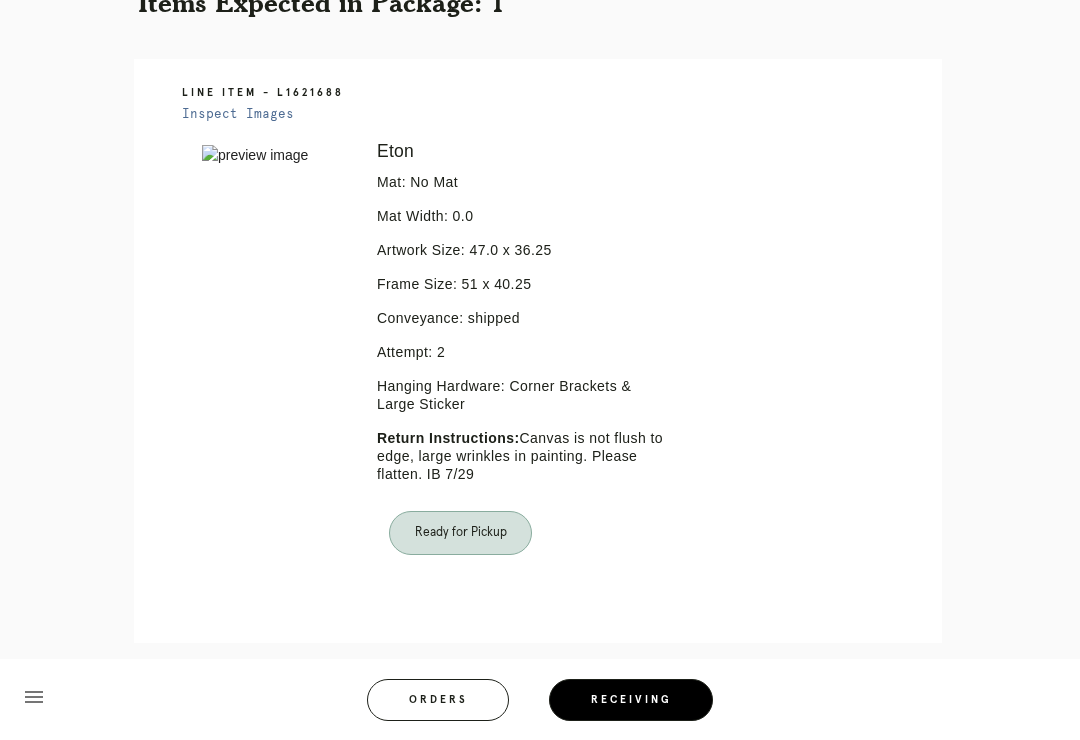 click on "Orders" at bounding box center [438, 700] 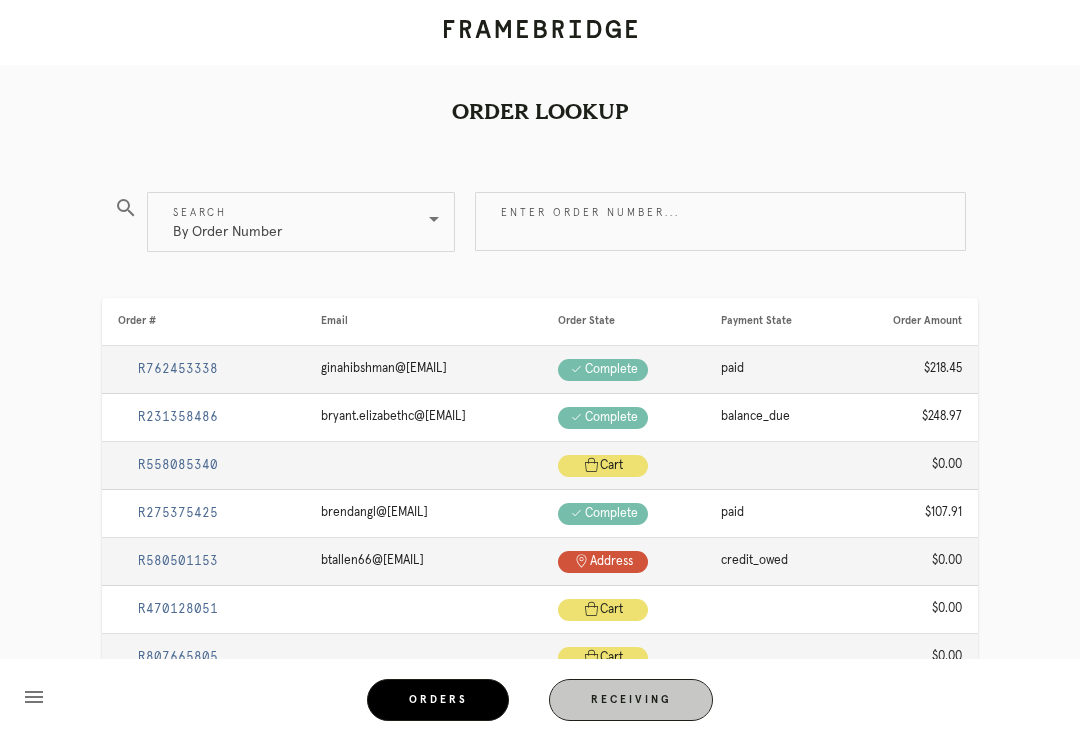 click on "Receiving" at bounding box center (631, 700) 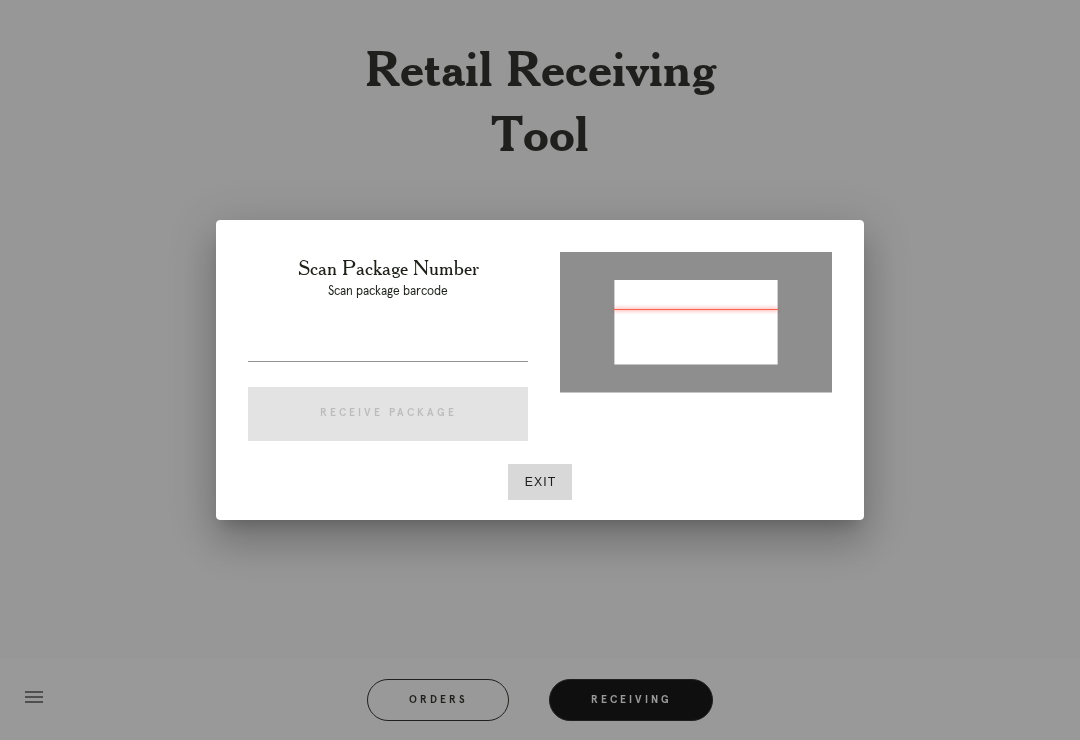 type on "P864379922038702" 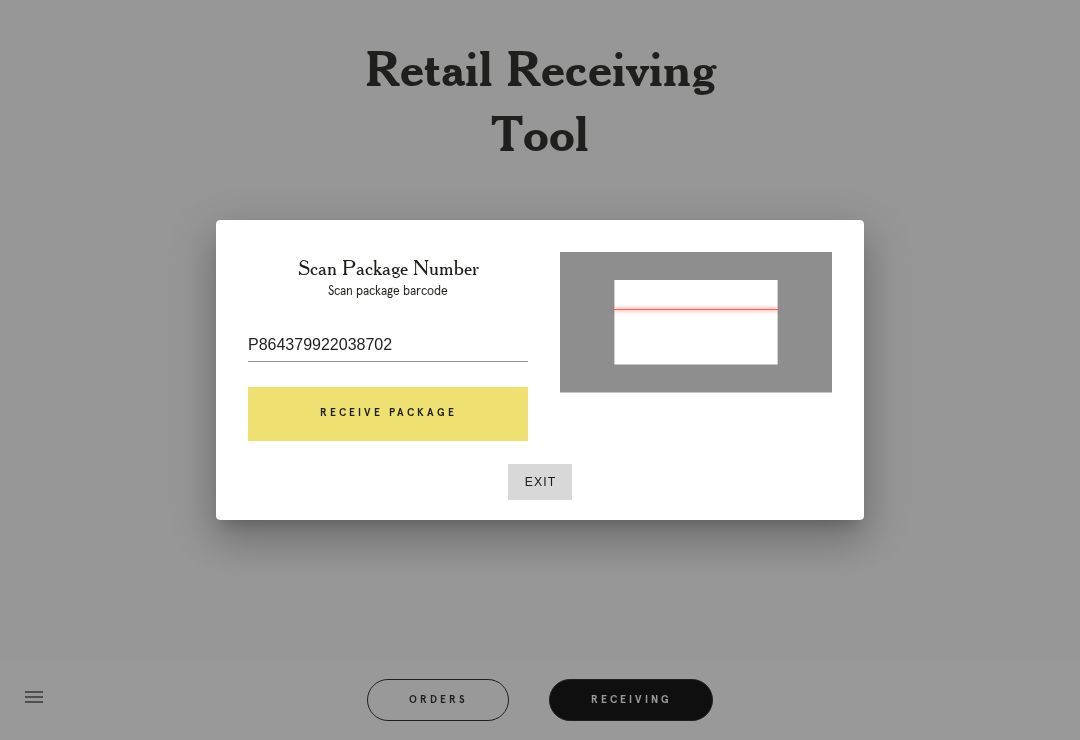 click on "Receive Package" at bounding box center [388, 414] 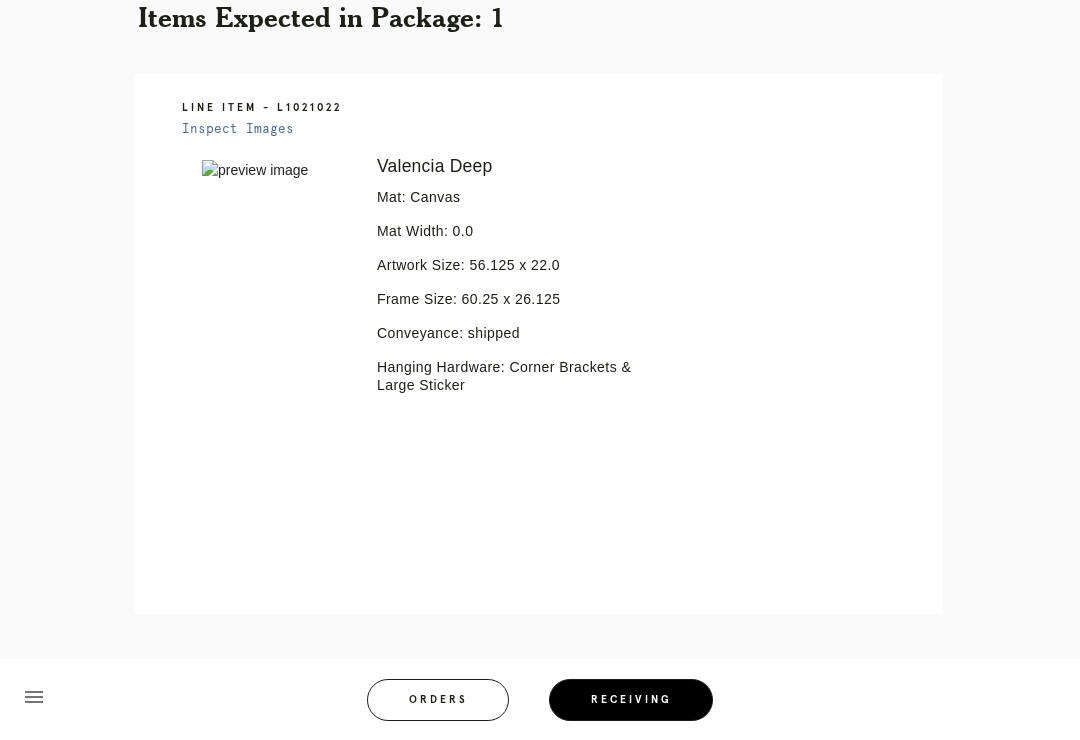 scroll, scrollTop: 413, scrollLeft: 0, axis: vertical 